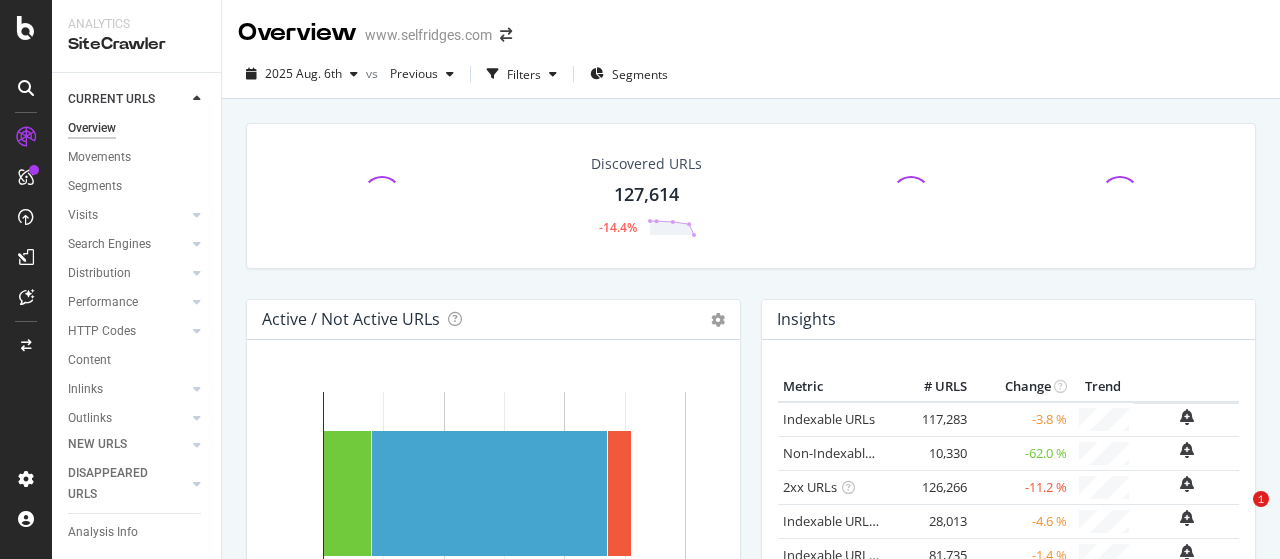 scroll, scrollTop: 0, scrollLeft: 0, axis: both 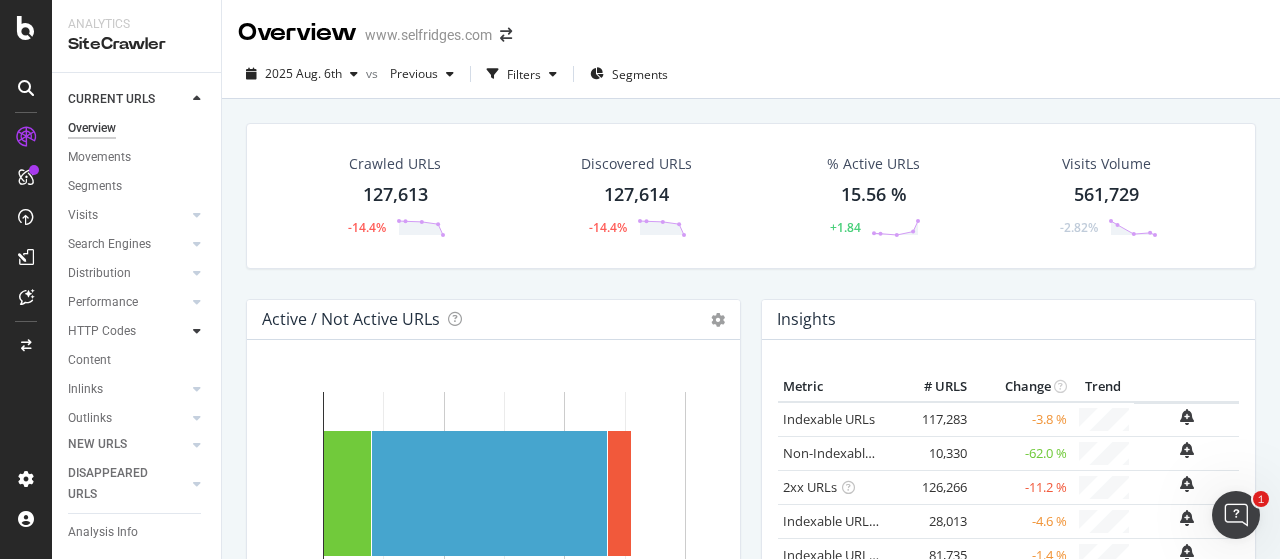 click at bounding box center [197, 331] 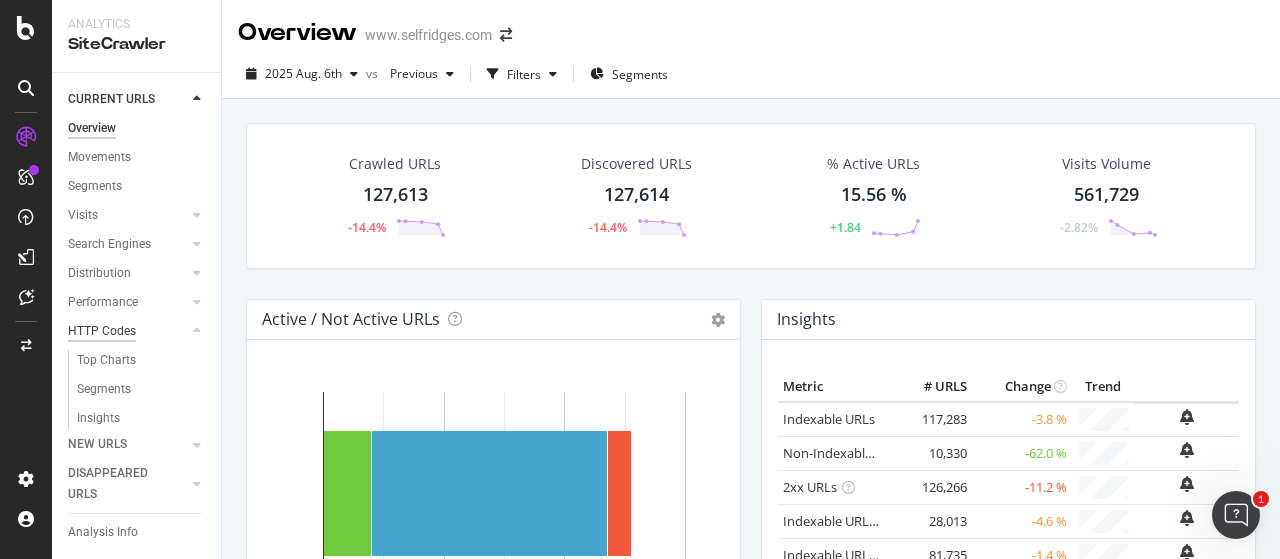 click on "HTTP Codes" at bounding box center [102, 331] 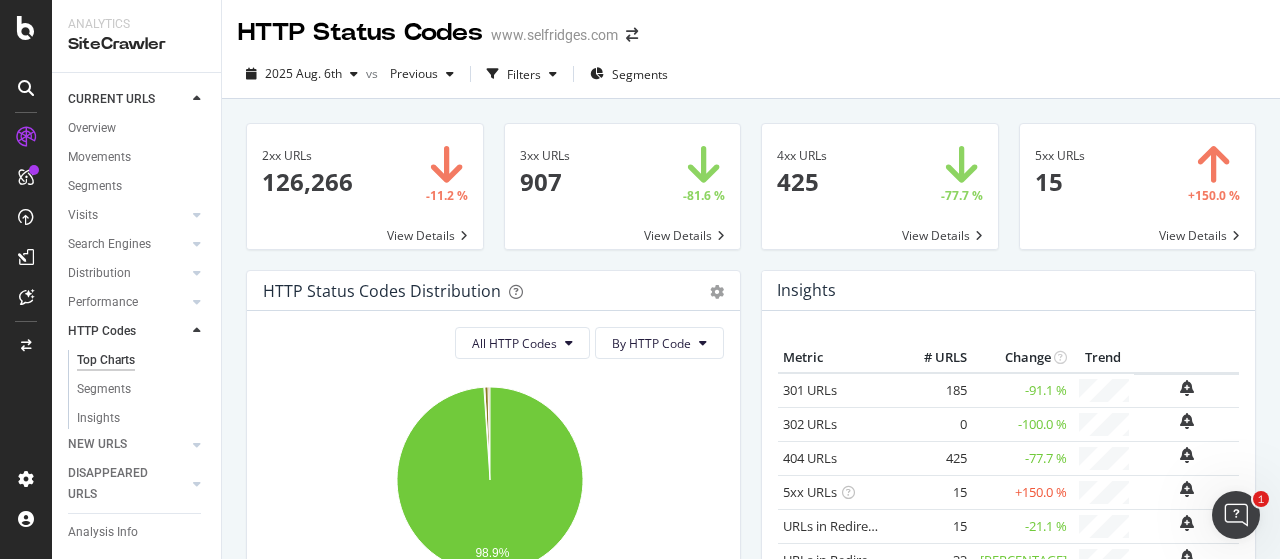 scroll, scrollTop: 0, scrollLeft: 0, axis: both 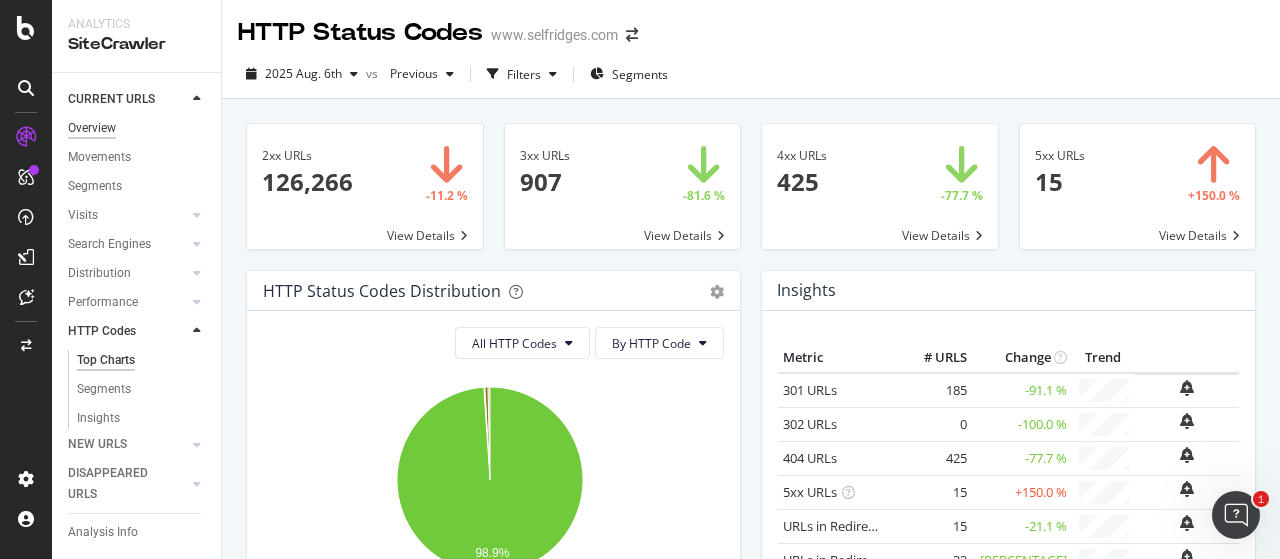 click on "Overview" at bounding box center [92, 128] 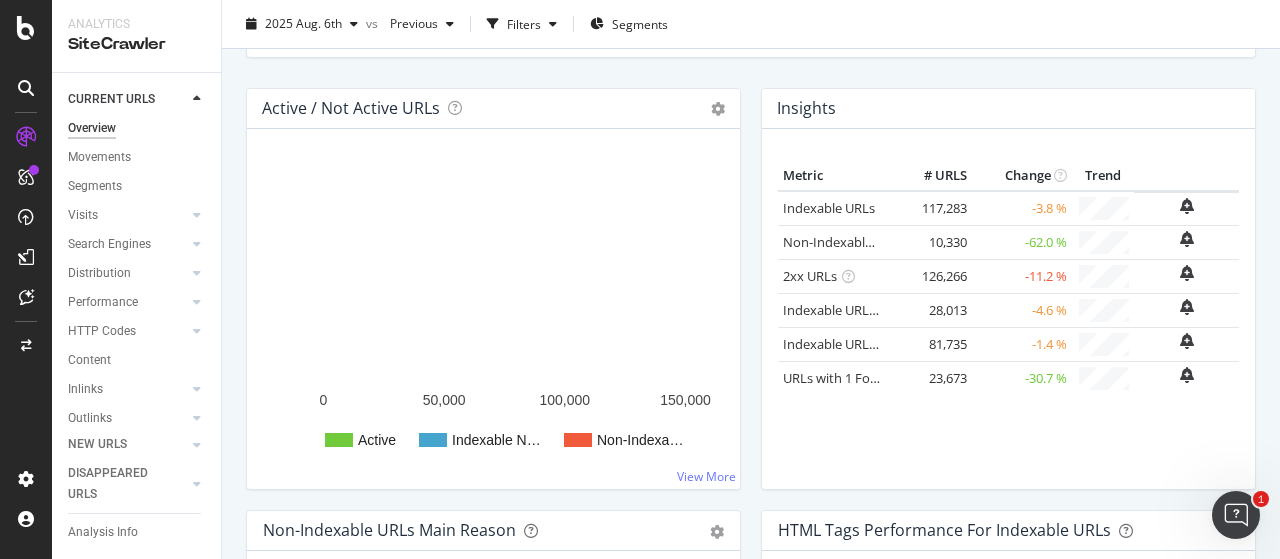scroll, scrollTop: 300, scrollLeft: 0, axis: vertical 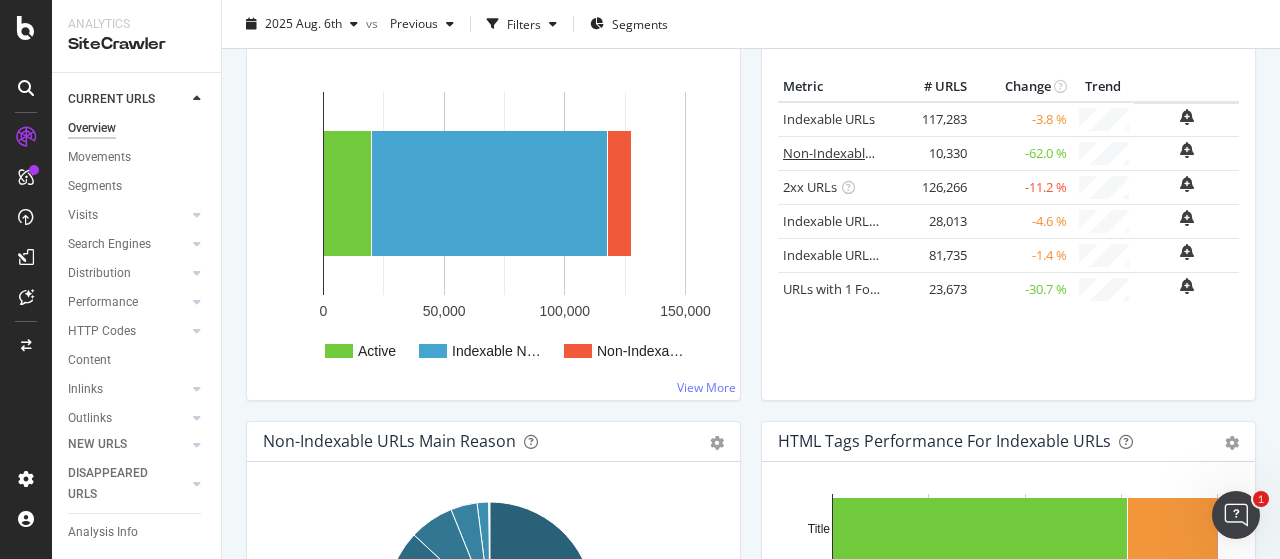 click on "Non-Indexable URLs" at bounding box center (844, 153) 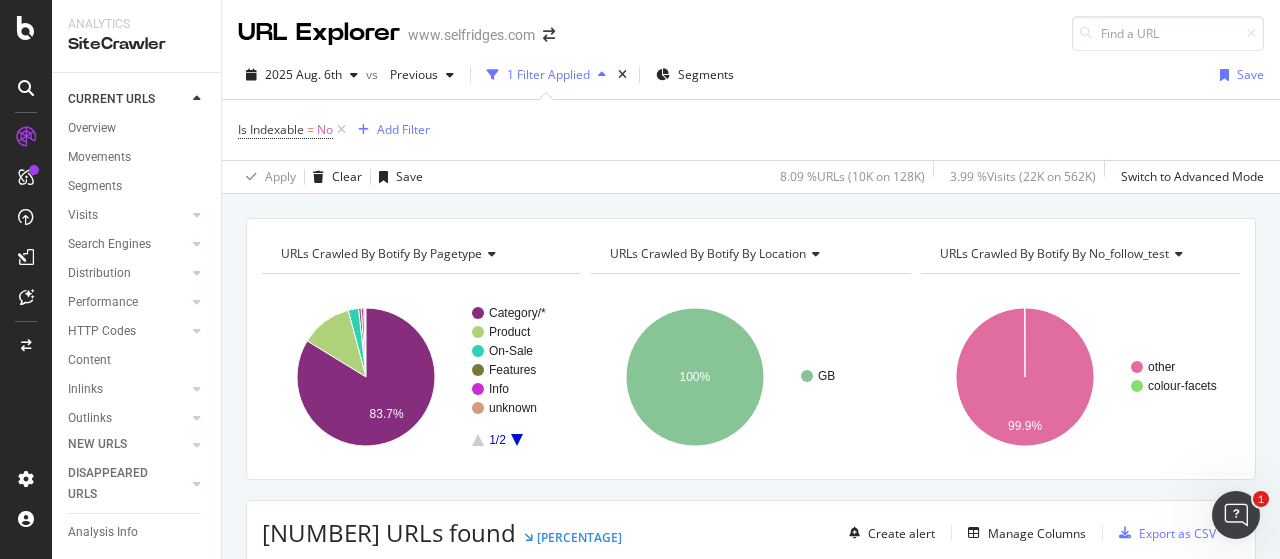 scroll, scrollTop: 100, scrollLeft: 0, axis: vertical 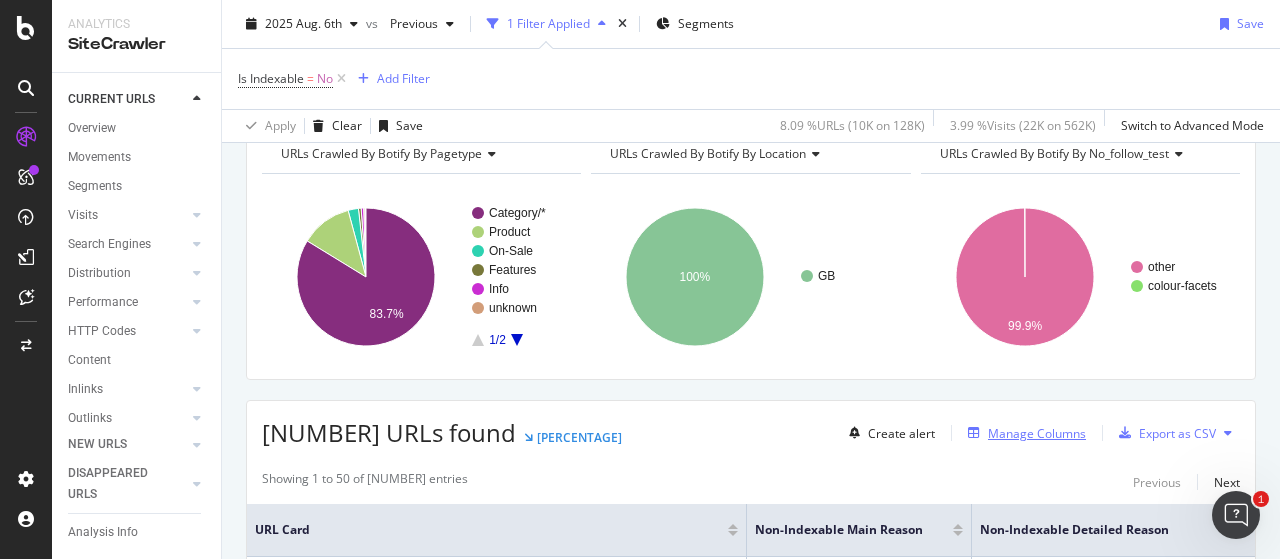click on "Manage Columns" at bounding box center (1037, 433) 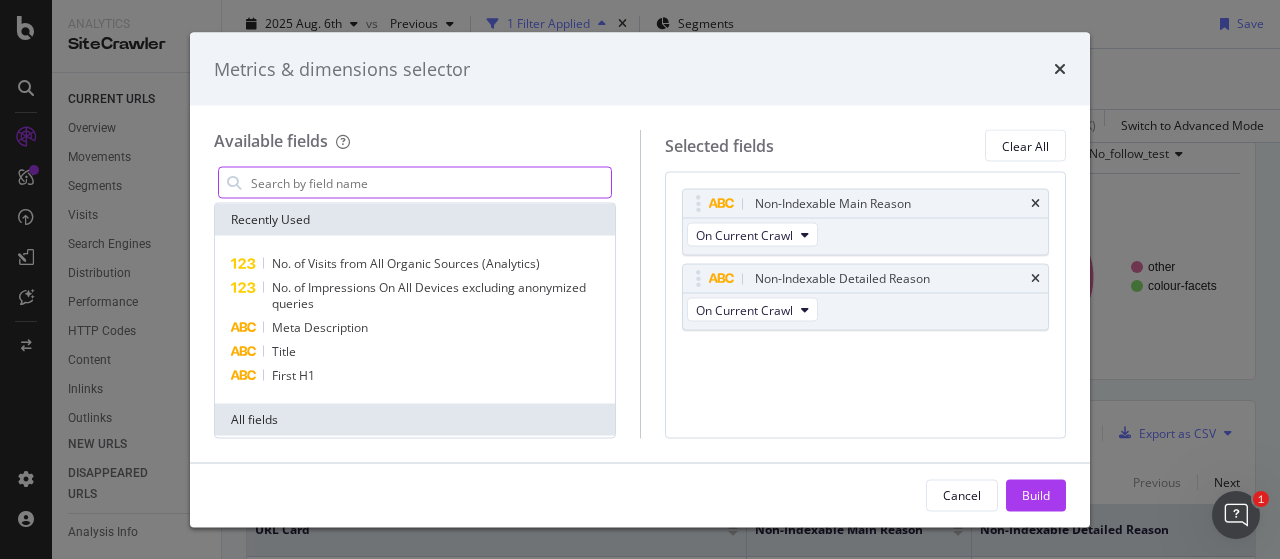 click at bounding box center (430, 183) 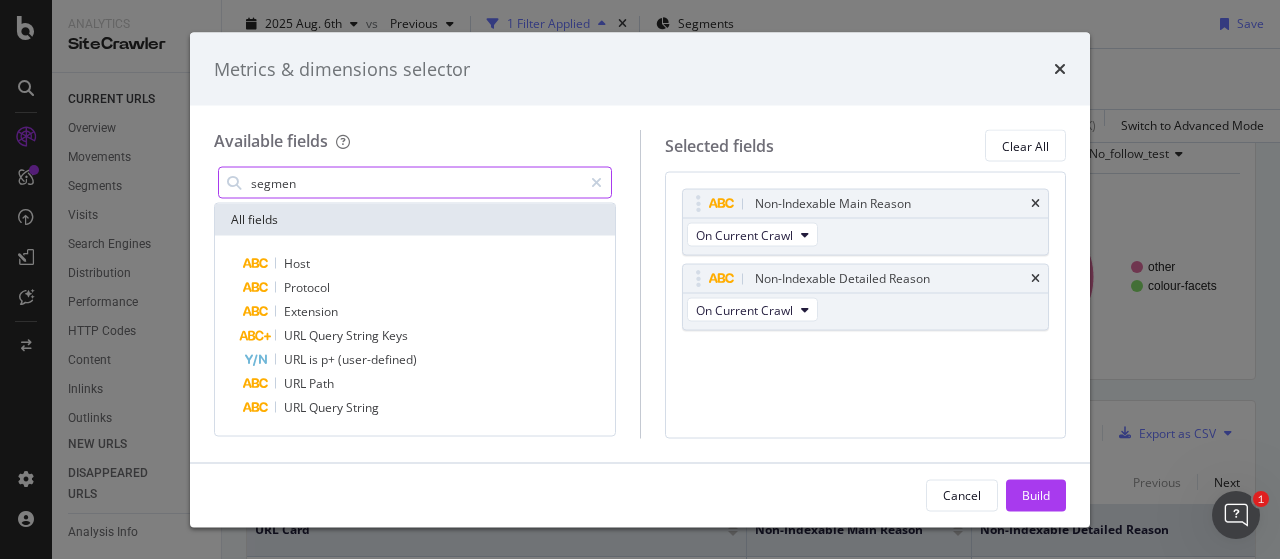 type on "segment" 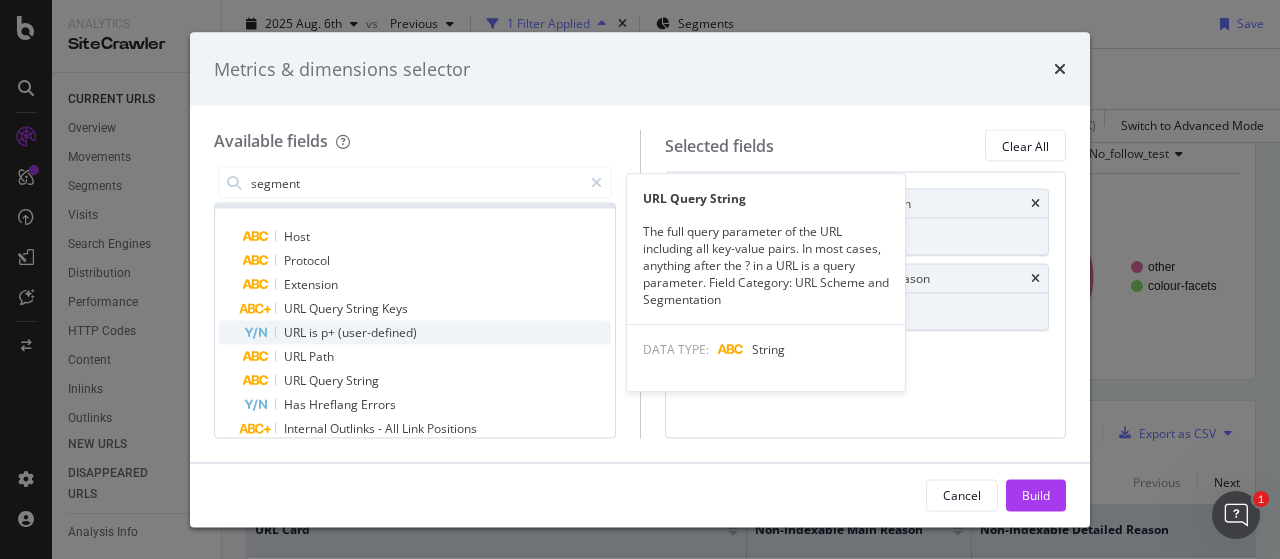 scroll, scrollTop: 0, scrollLeft: 0, axis: both 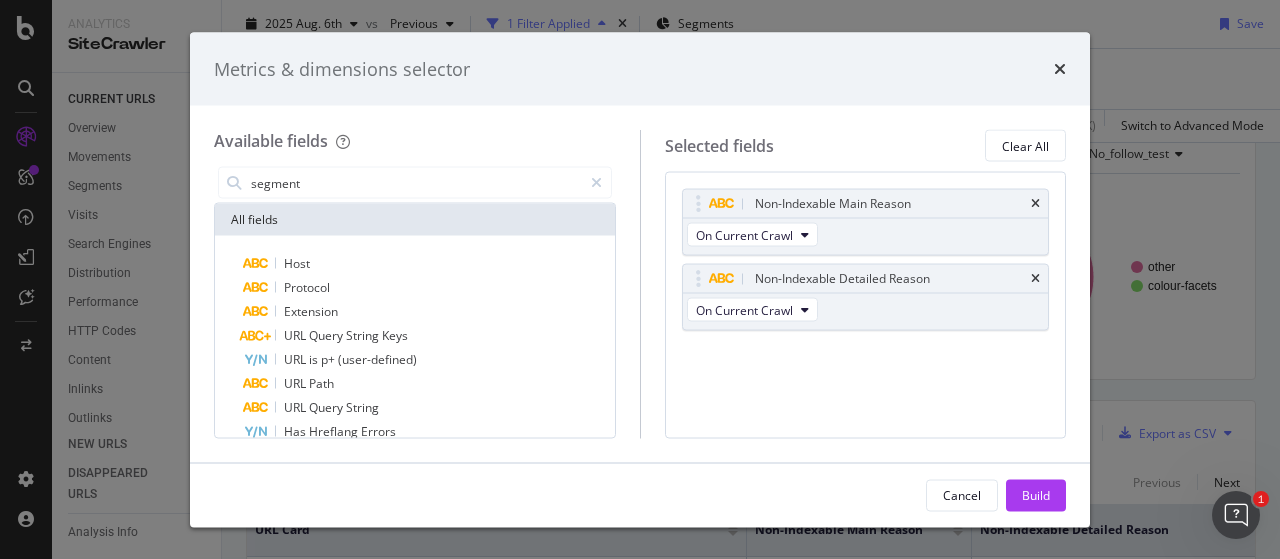 drag, startPoint x: 276, startPoint y: 177, endPoint x: 194, endPoint y: 171, distance: 82.219215 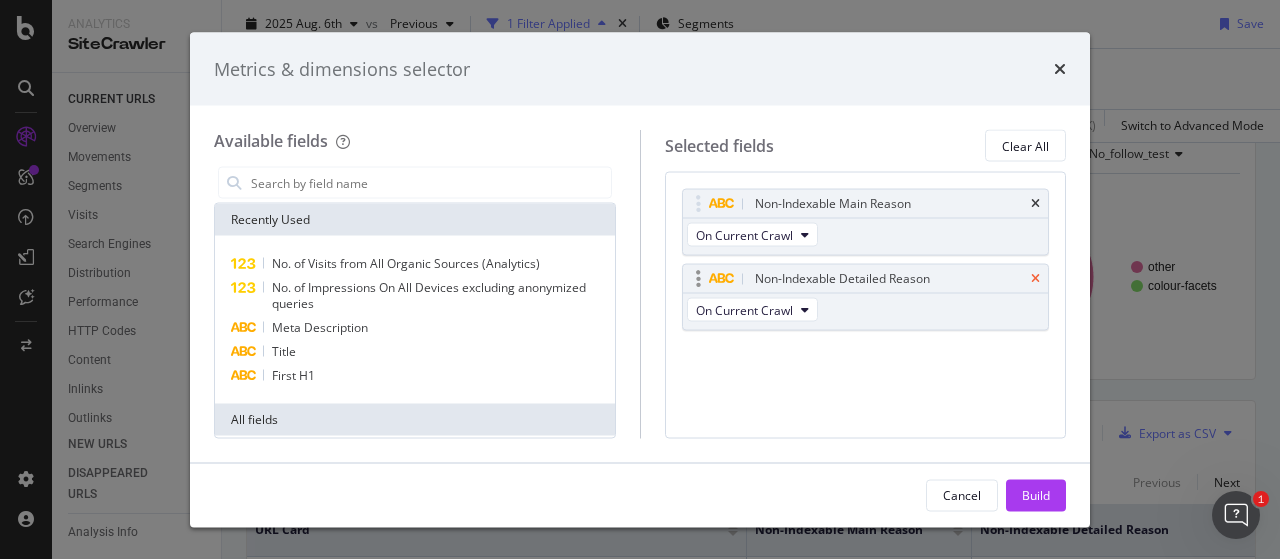 click at bounding box center [1035, 279] 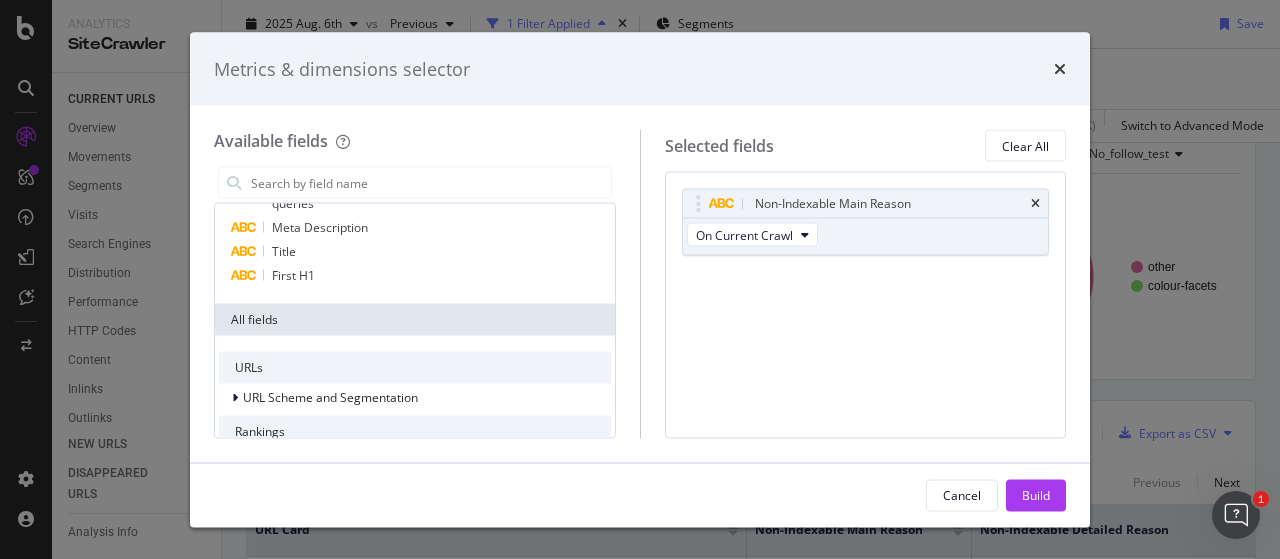 scroll, scrollTop: 0, scrollLeft: 0, axis: both 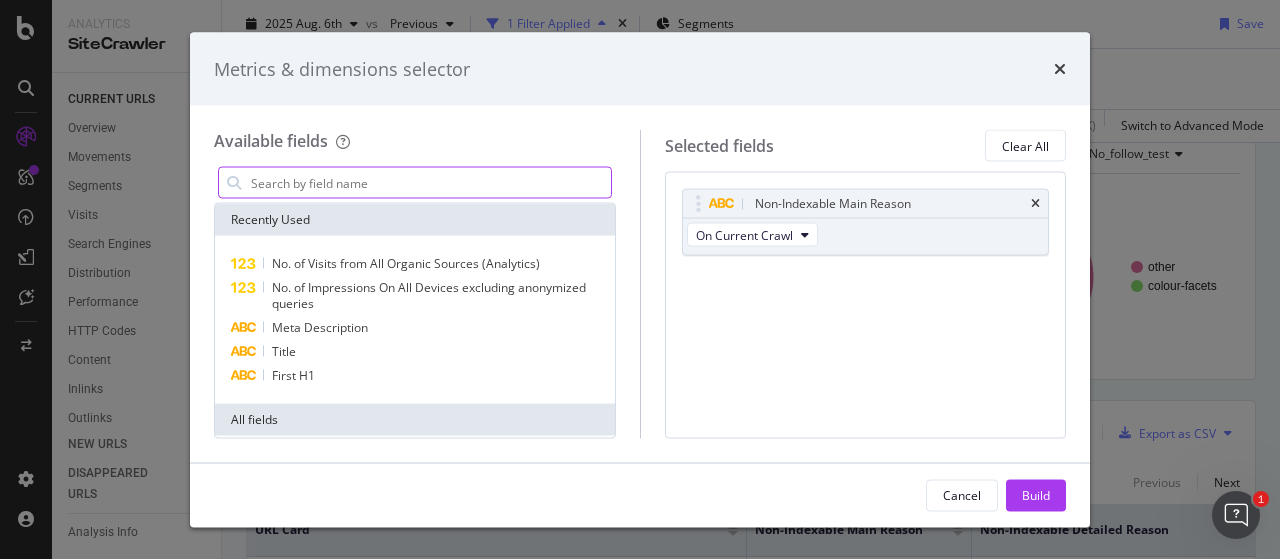 click at bounding box center (430, 183) 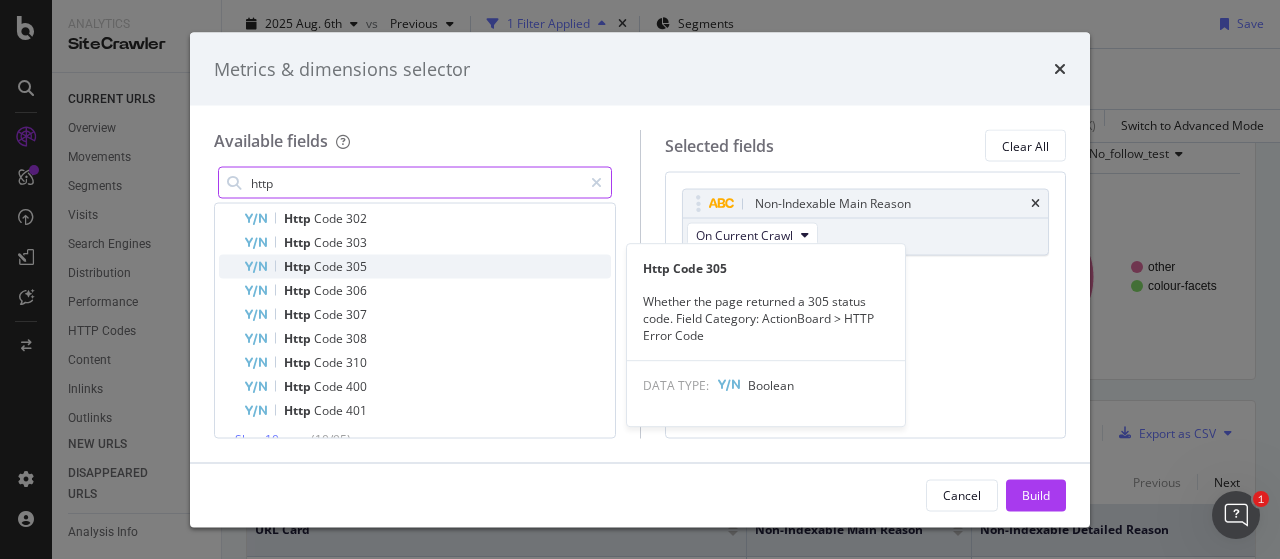 scroll, scrollTop: 94, scrollLeft: 0, axis: vertical 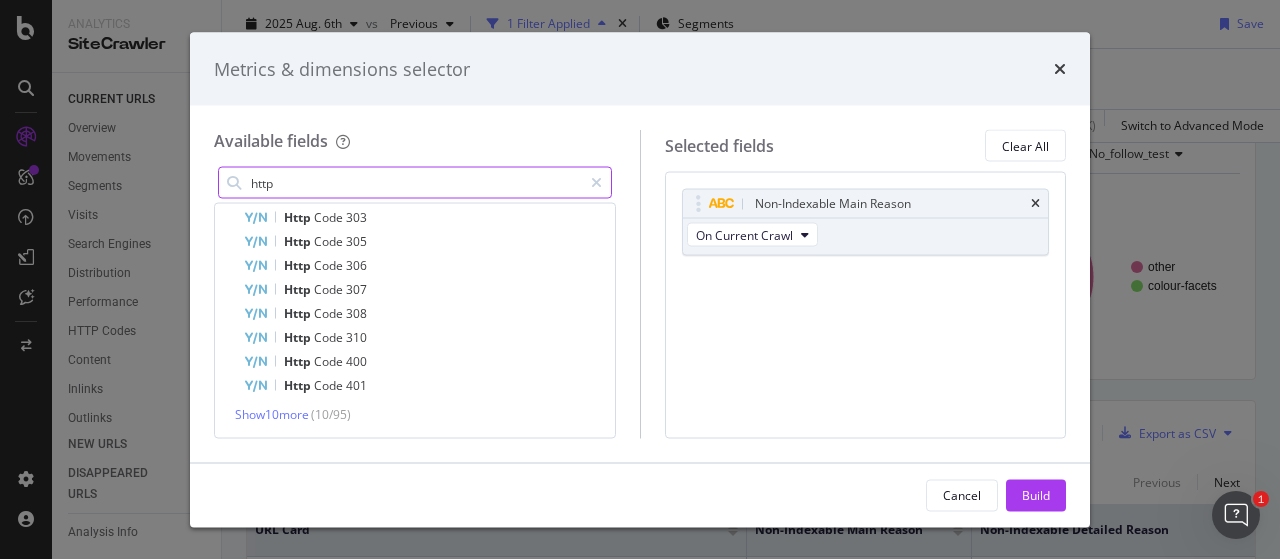 drag, startPoint x: 299, startPoint y: 175, endPoint x: 228, endPoint y: 175, distance: 71 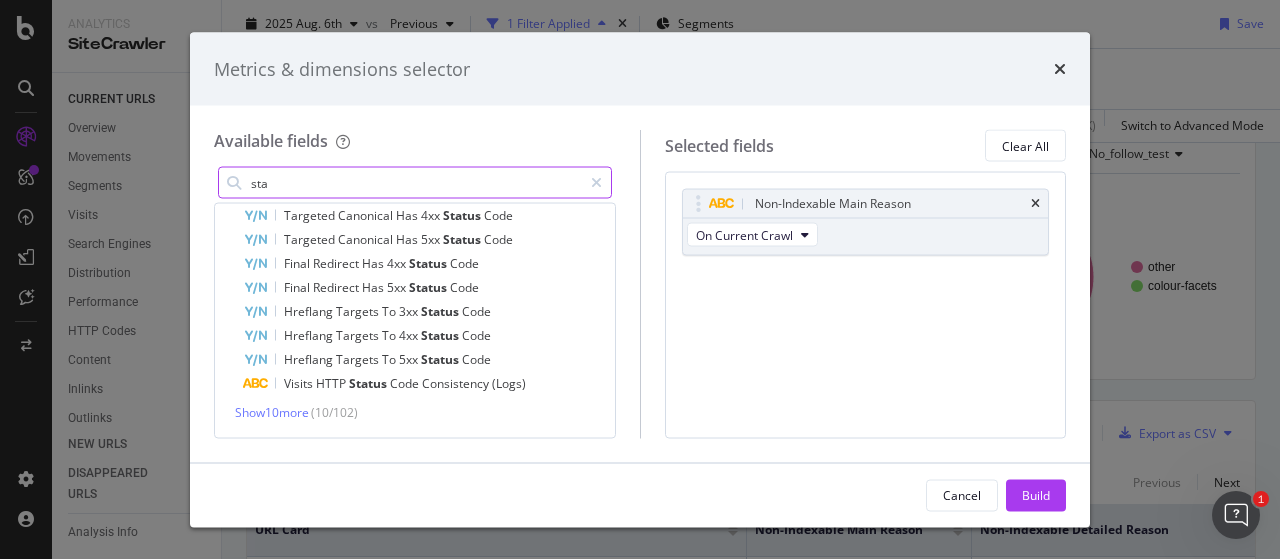 scroll, scrollTop: 94, scrollLeft: 0, axis: vertical 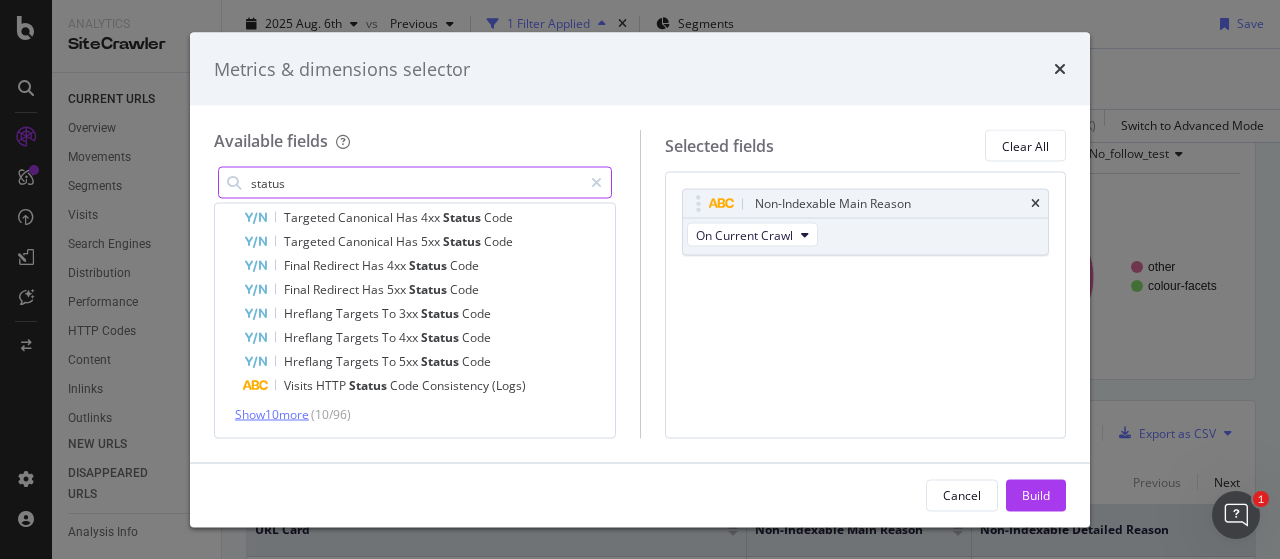 type on "status" 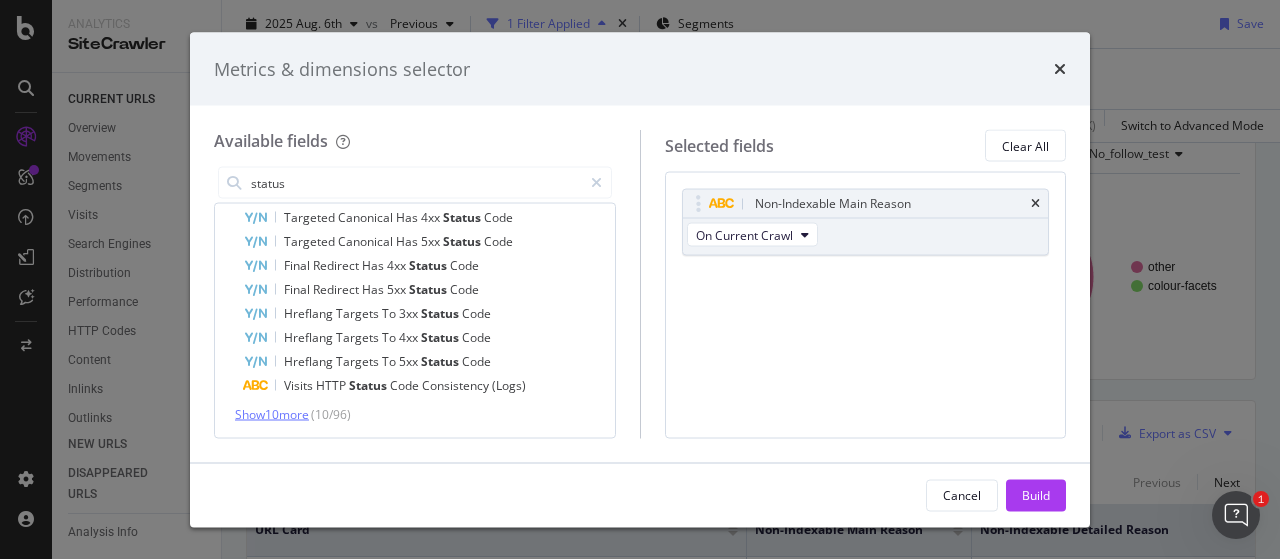 click on "Show  10  more" at bounding box center (272, 414) 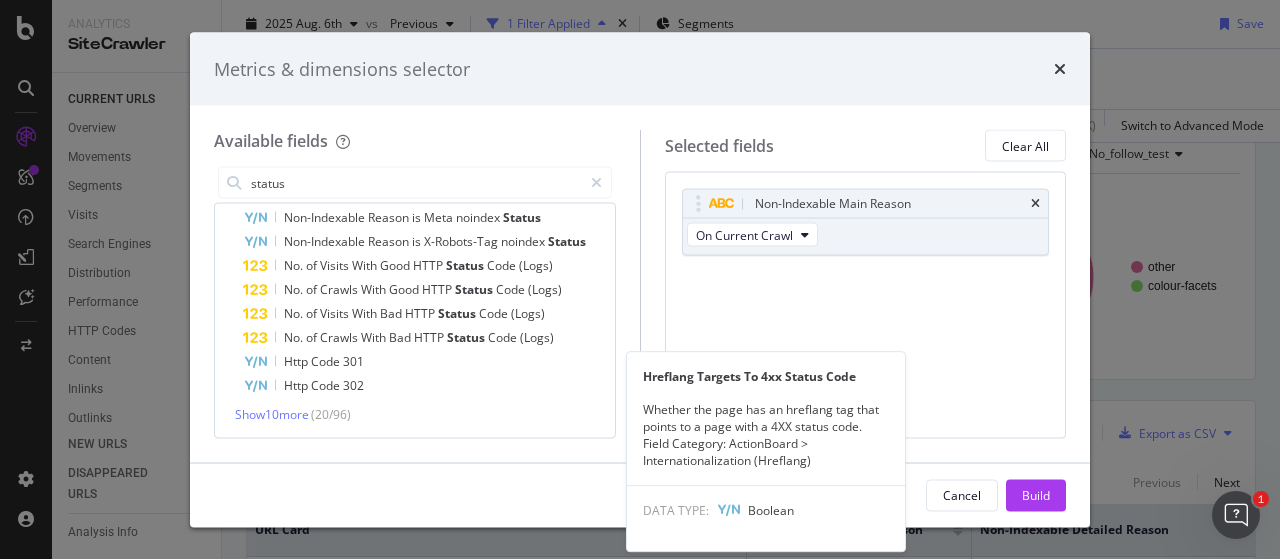 scroll, scrollTop: 0, scrollLeft: 0, axis: both 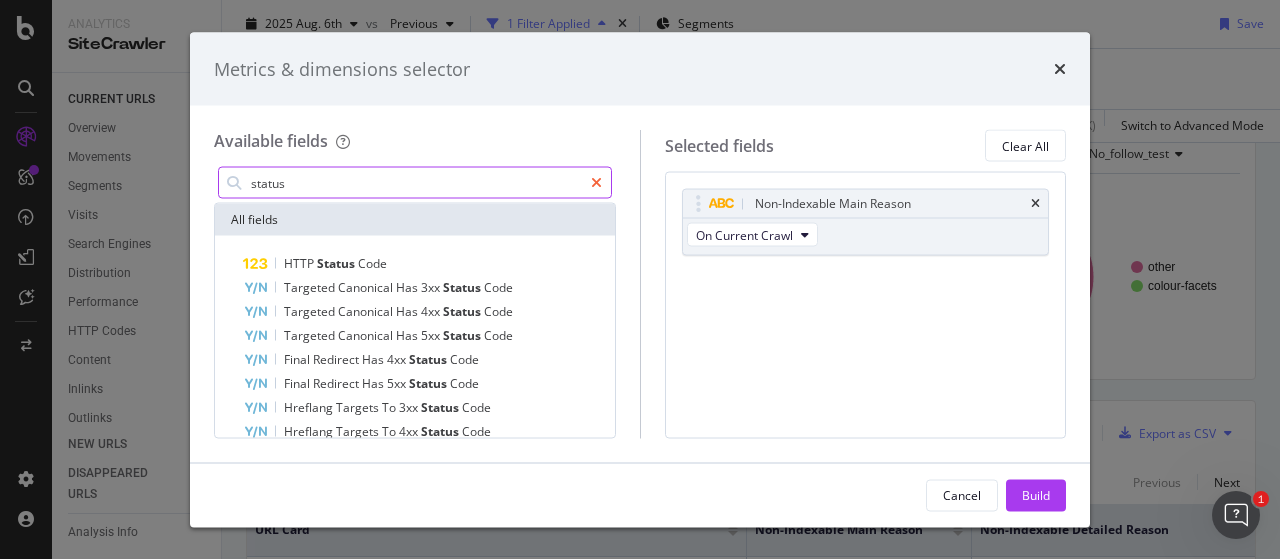 click at bounding box center [596, 183] 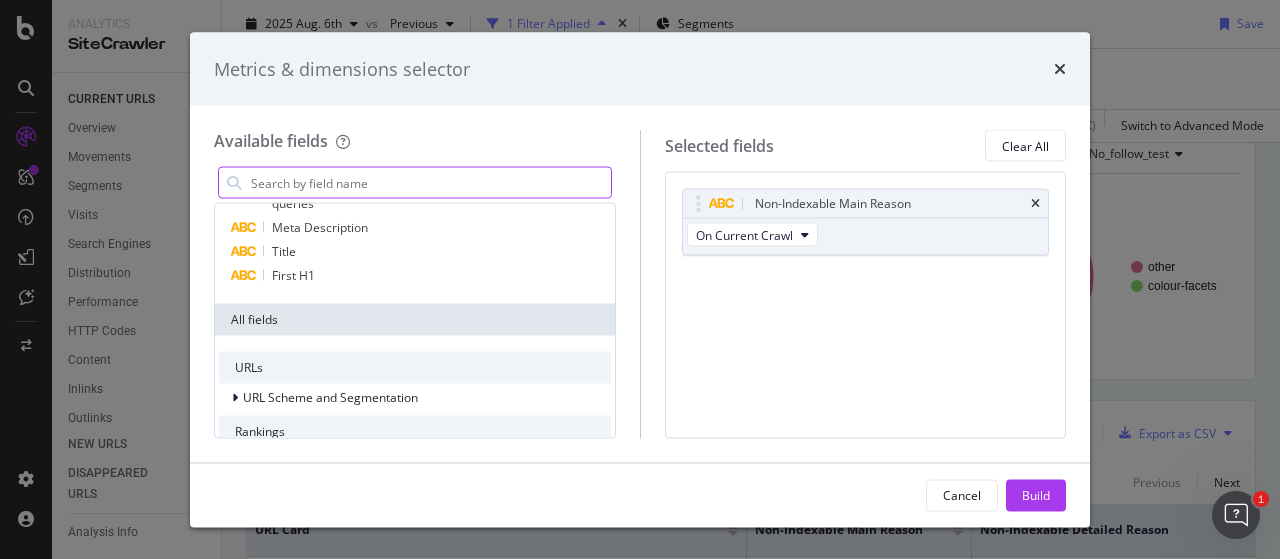 scroll, scrollTop: 0, scrollLeft: 0, axis: both 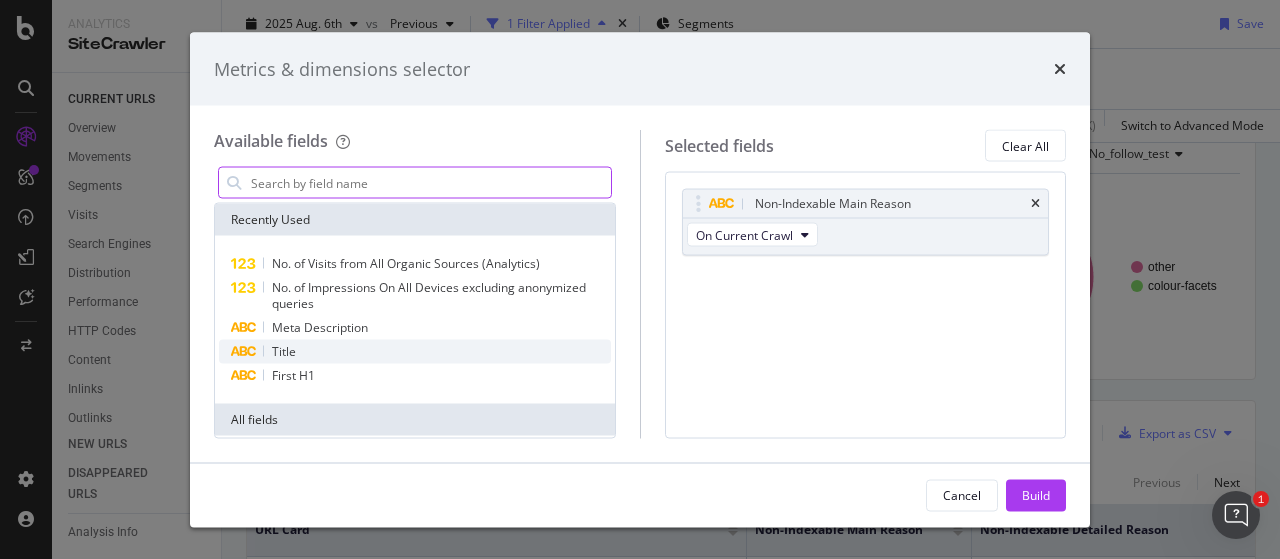 click on "Title" at bounding box center [284, 351] 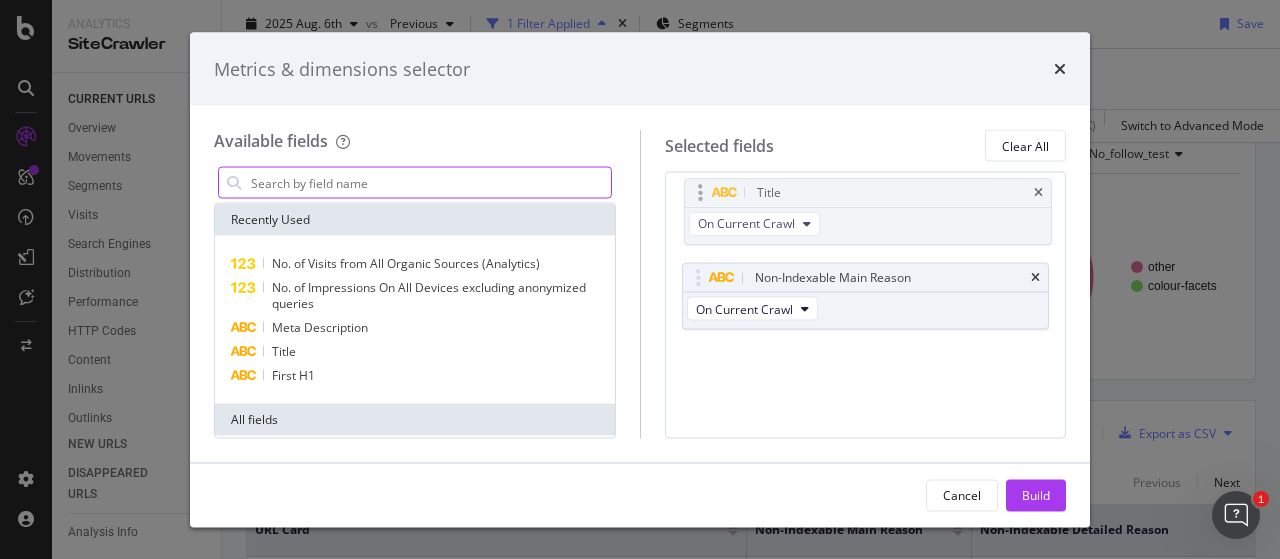drag, startPoint x: 692, startPoint y: 279, endPoint x: 695, endPoint y: 194, distance: 85.052925 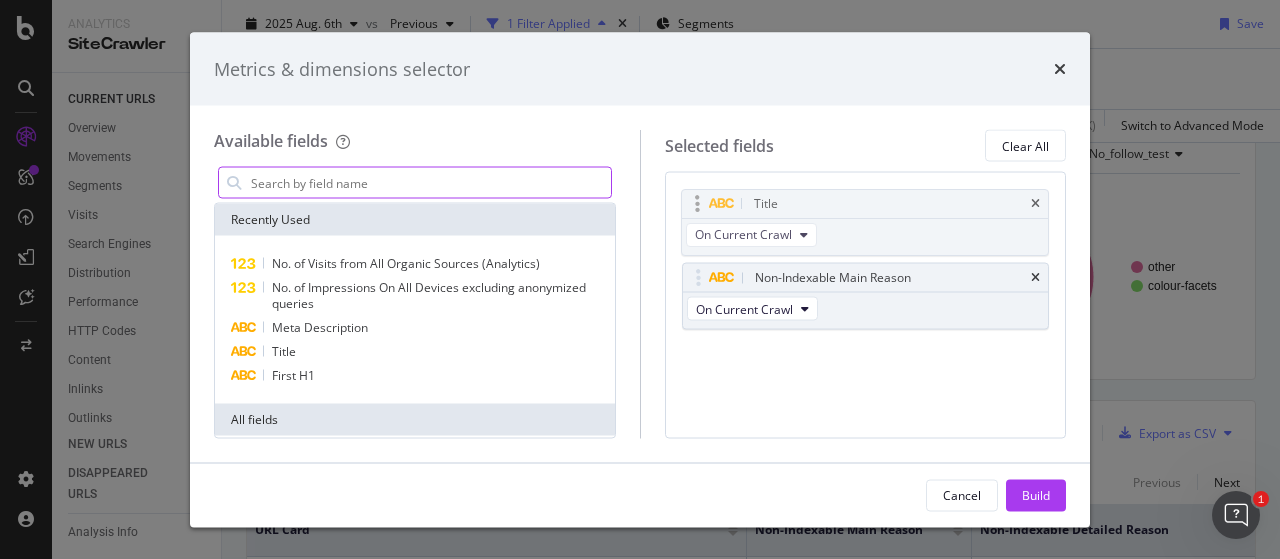 click on "Analytics SiteCrawler CURRENT URLS Overview Movements Segments Visits Analysis Orphan URLs Search Engines Top Charts Segments Conversion Insights Orphans Explorer Distribution Top Charts Segments Insights Internationalization Performance Top Charts Segments Insights HTTP Codes Top Charts Segments Insights Content Inlinks Top Charts Segments Insights Outlinks Top Charts Segments Insights Sitemaps Top Charts Insights Url Explorer Explorer Bookmarks NEW URLS Overview Segments Visits Analysis Search Engines Top Charts Segments Conversion Insights Distribution Top Charts Segments Insights Internationalization Performance Top Charts Segments Insights HTTP Codes Top Charts Segments Insights Content Inlinks Top Charts Segments Insights Outlinks Top Charts Segments Insights Sitemaps Top Charts Insights Url Explorer Explorer Bookmarks DISAPPEARED URLS Overview Segments Visits Analysis Search Engines Top Charts Segments Conversion Insights Distribution Top Charts Segments Insights Internationalization Performance vs   =" at bounding box center (640, 279) 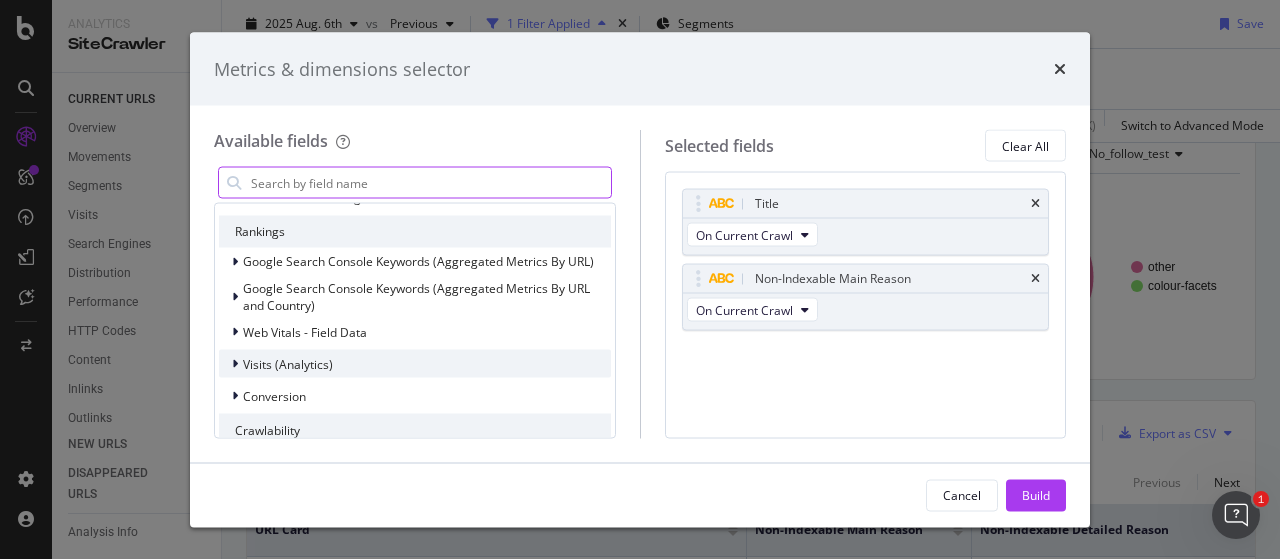 scroll, scrollTop: 400, scrollLeft: 0, axis: vertical 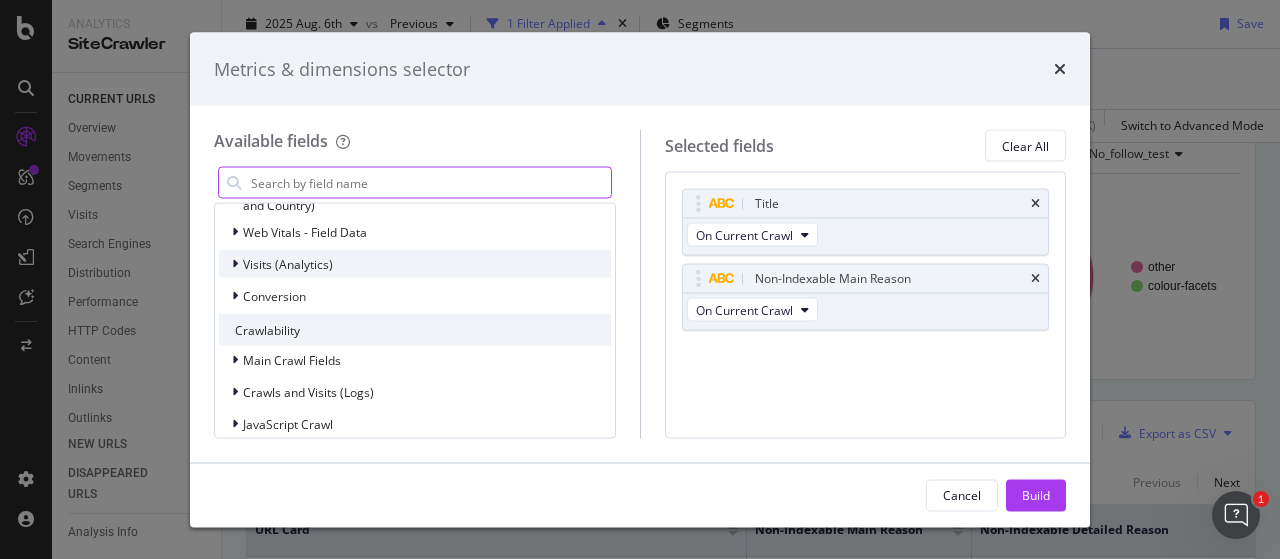 click at bounding box center (235, 264) 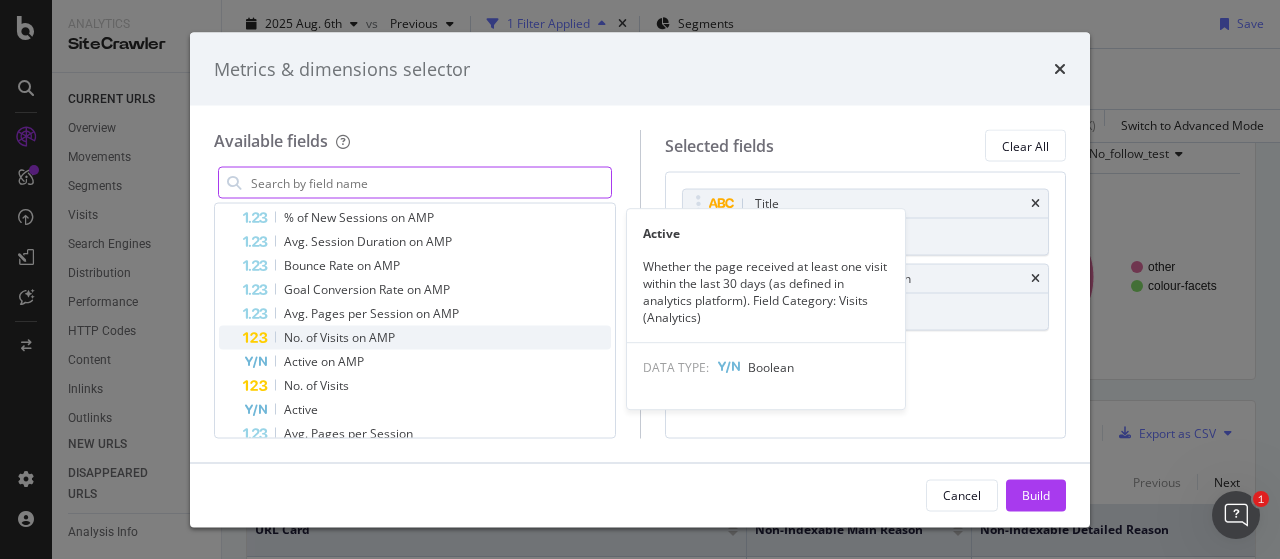 scroll, scrollTop: 500, scrollLeft: 0, axis: vertical 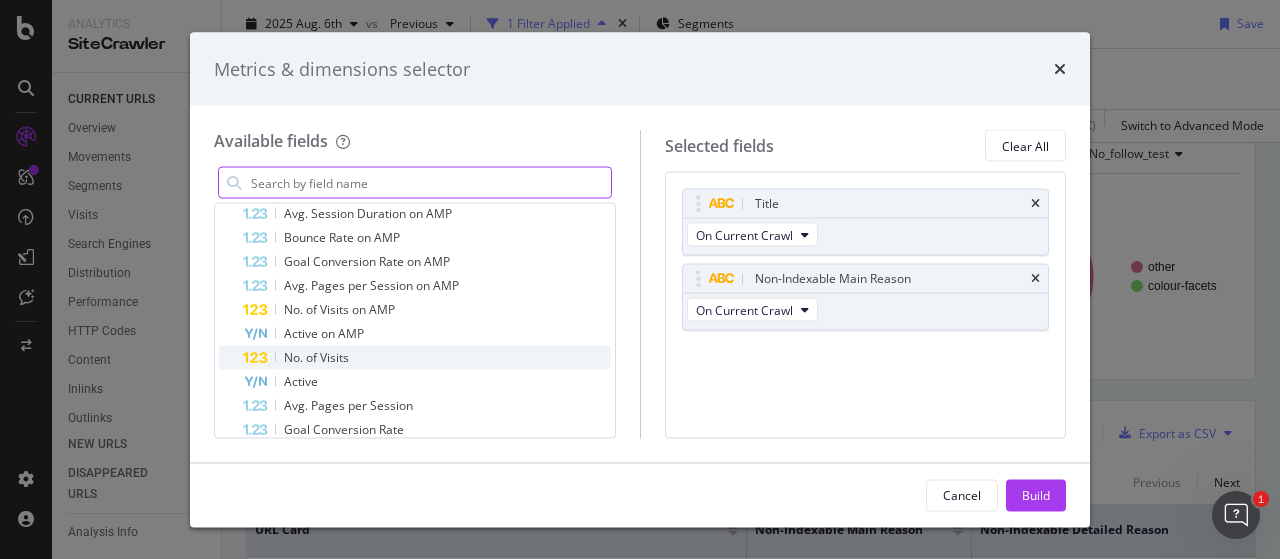 click on "No. of Visits" at bounding box center (316, 357) 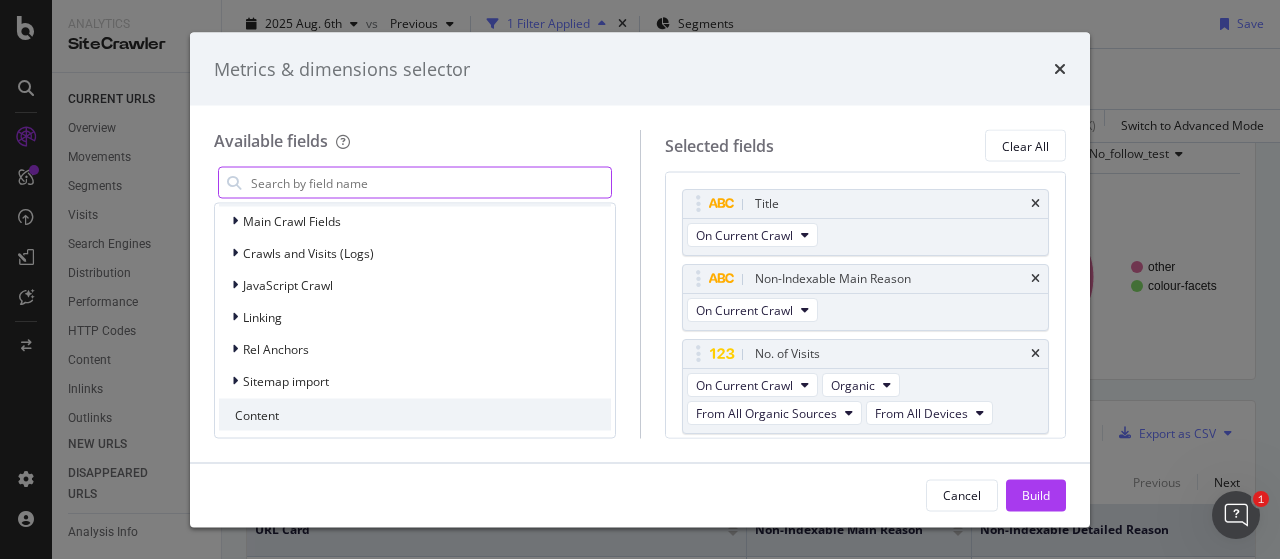 scroll, scrollTop: 900, scrollLeft: 0, axis: vertical 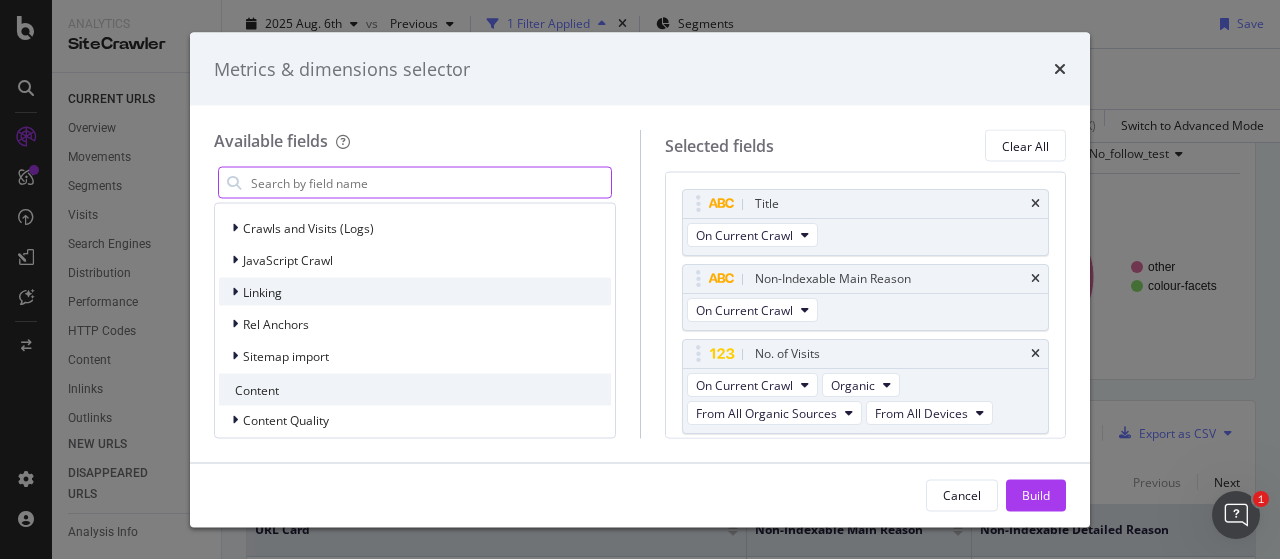 click at bounding box center (235, 292) 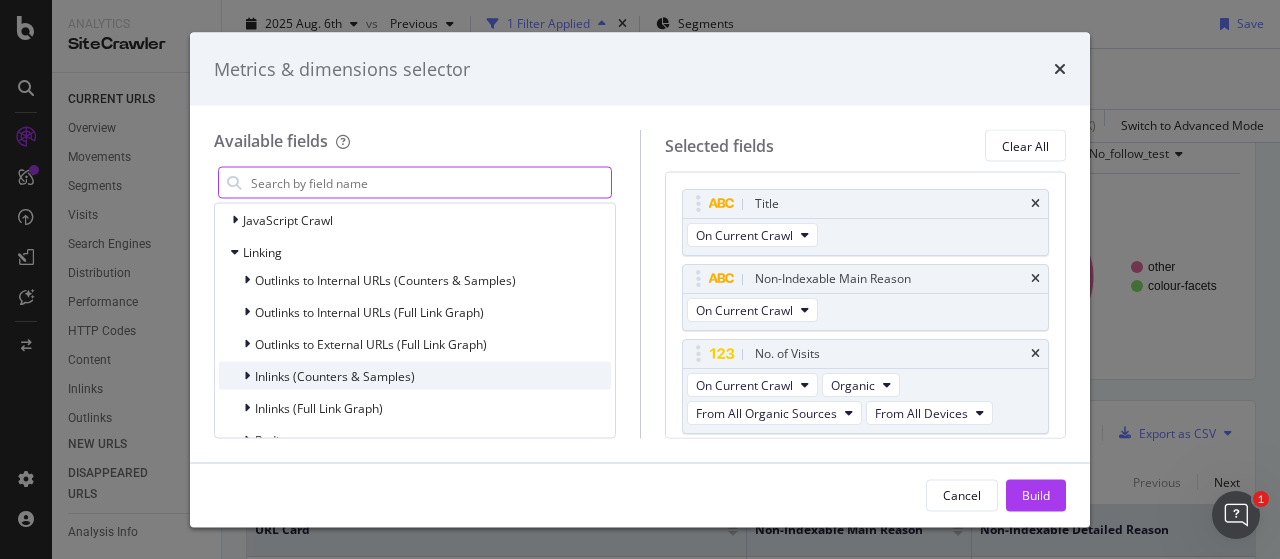 scroll, scrollTop: 1000, scrollLeft: 0, axis: vertical 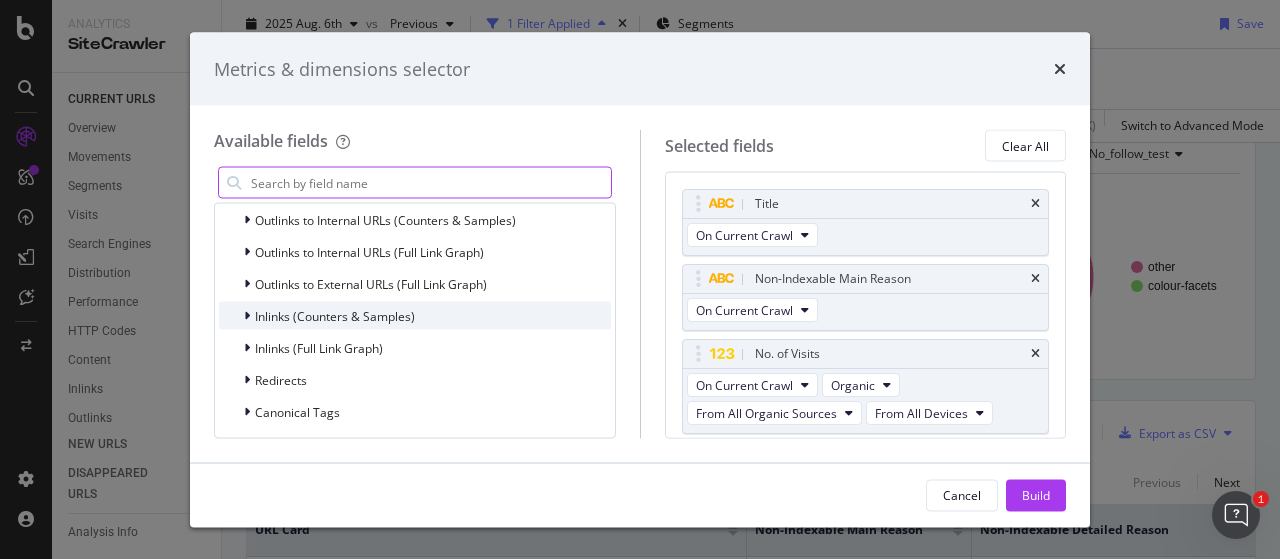 click on "Inlinks (Counters & Samples)" at bounding box center [335, 315] 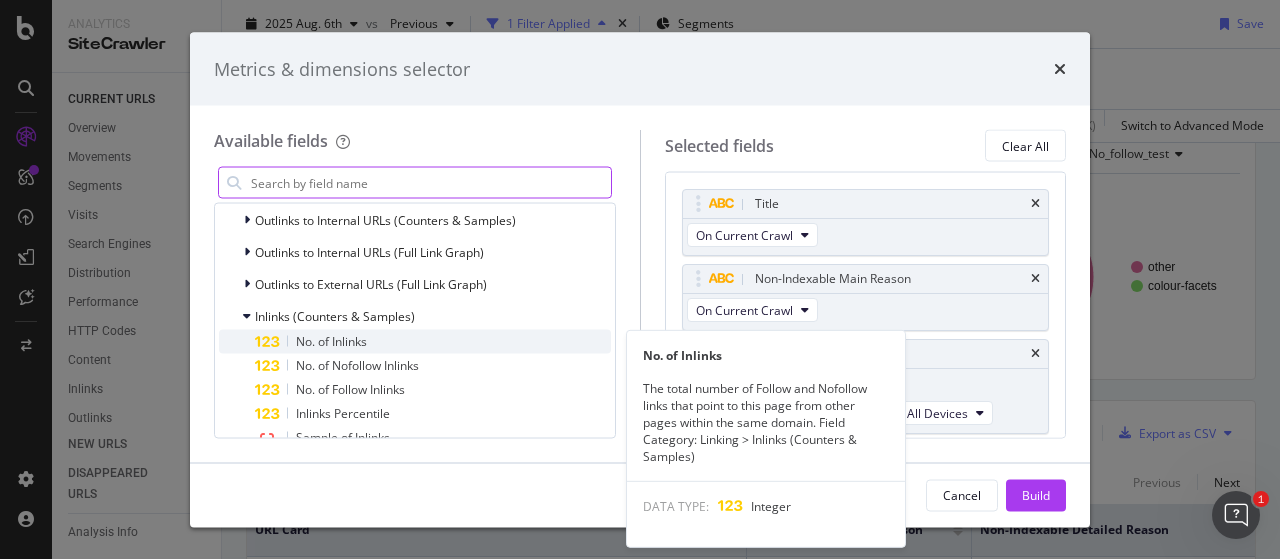 click on "No. of Inlinks" at bounding box center [331, 341] 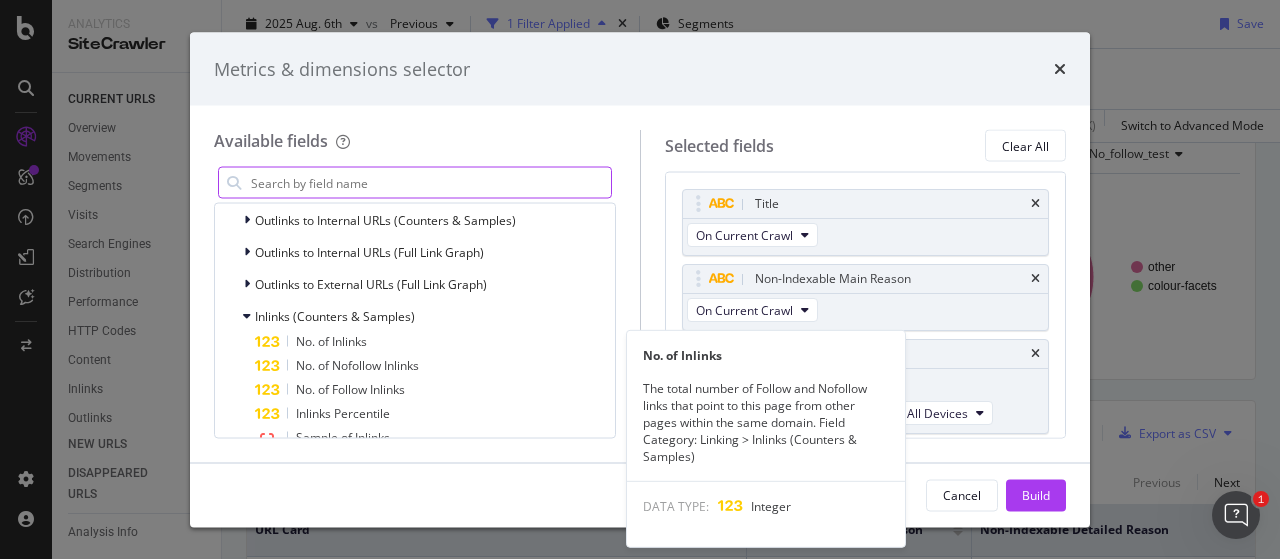 scroll, scrollTop: 68, scrollLeft: 0, axis: vertical 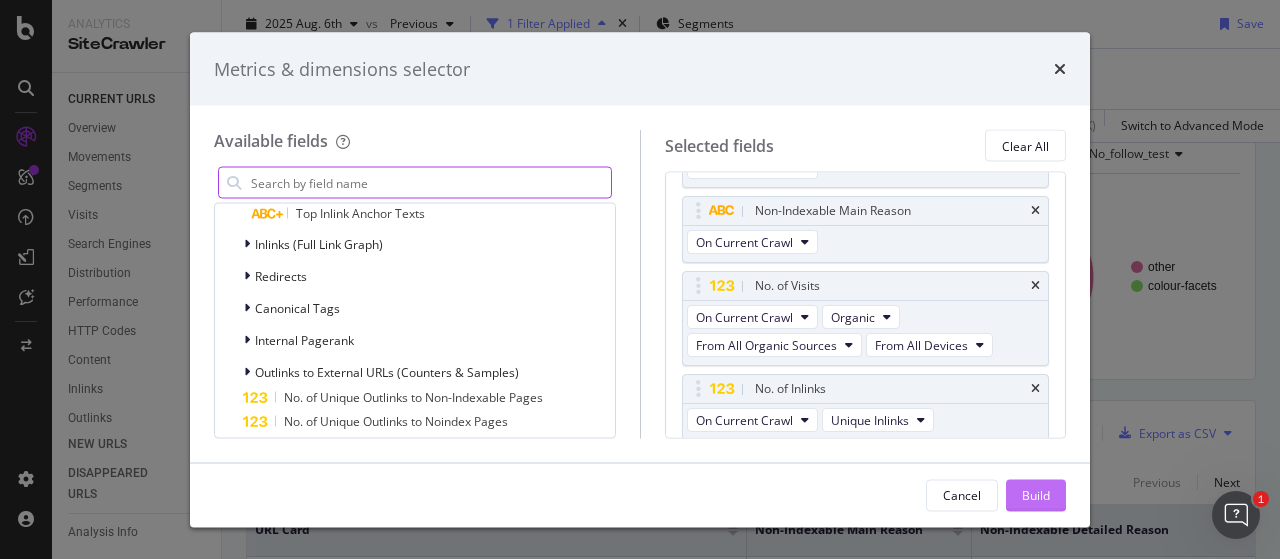 click on "Build" at bounding box center (1036, 495) 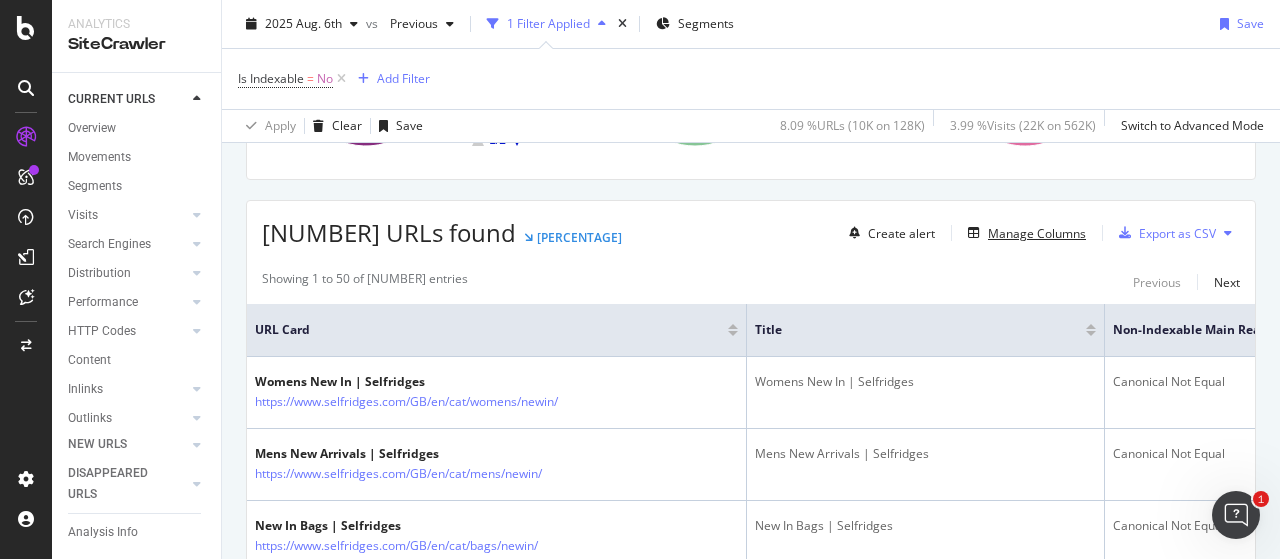 scroll, scrollTop: 400, scrollLeft: 0, axis: vertical 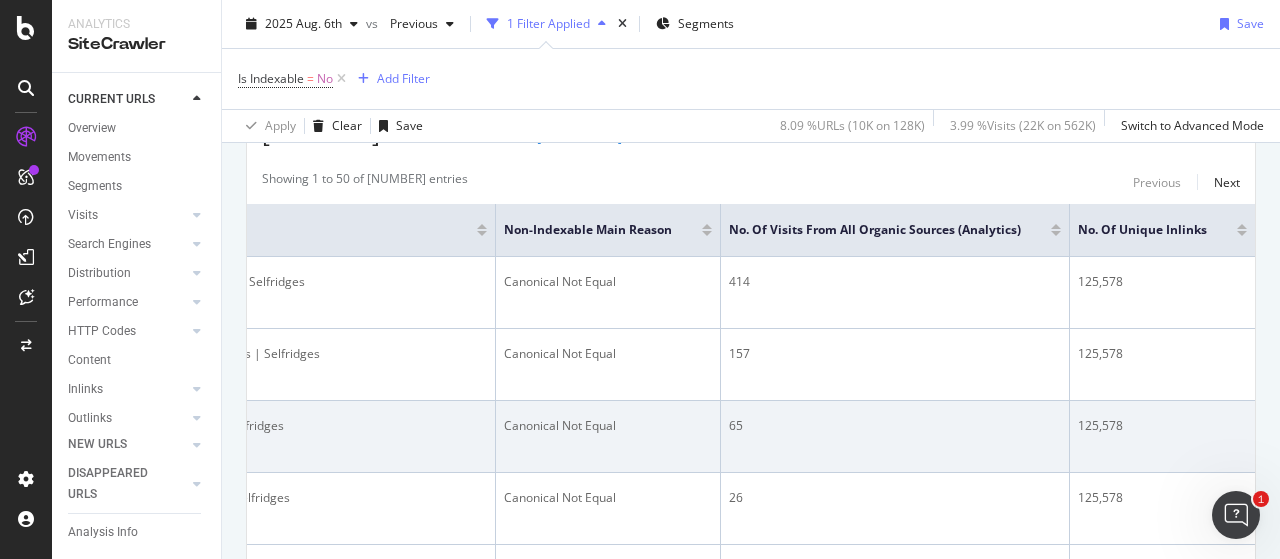 drag, startPoint x: 872, startPoint y: 457, endPoint x: 1072, endPoint y: 441, distance: 200.63898 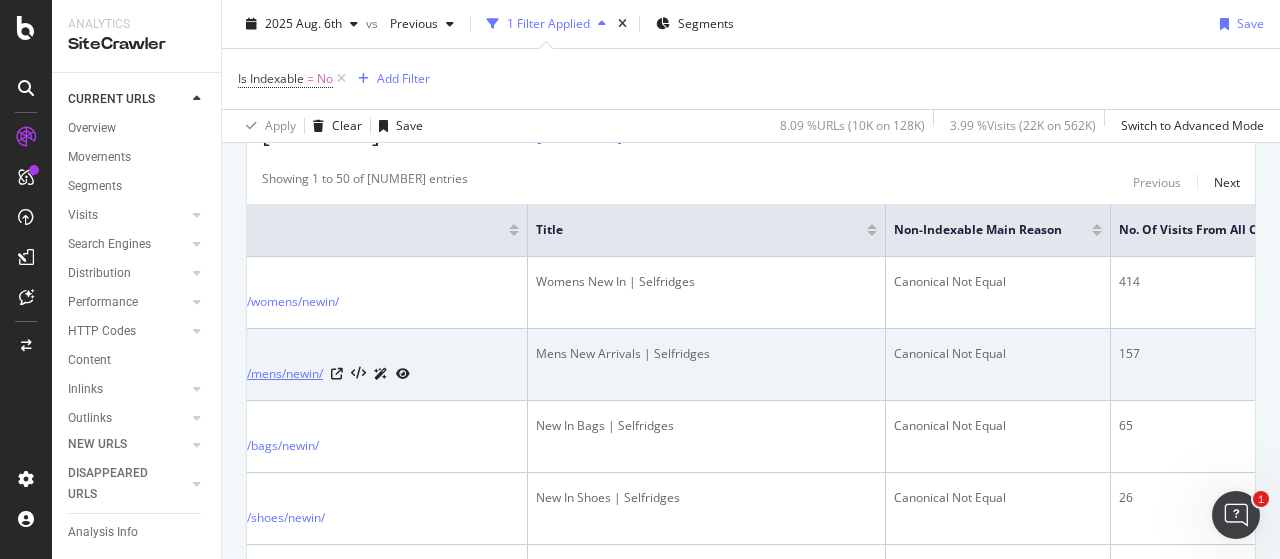 scroll, scrollTop: 0, scrollLeft: 0, axis: both 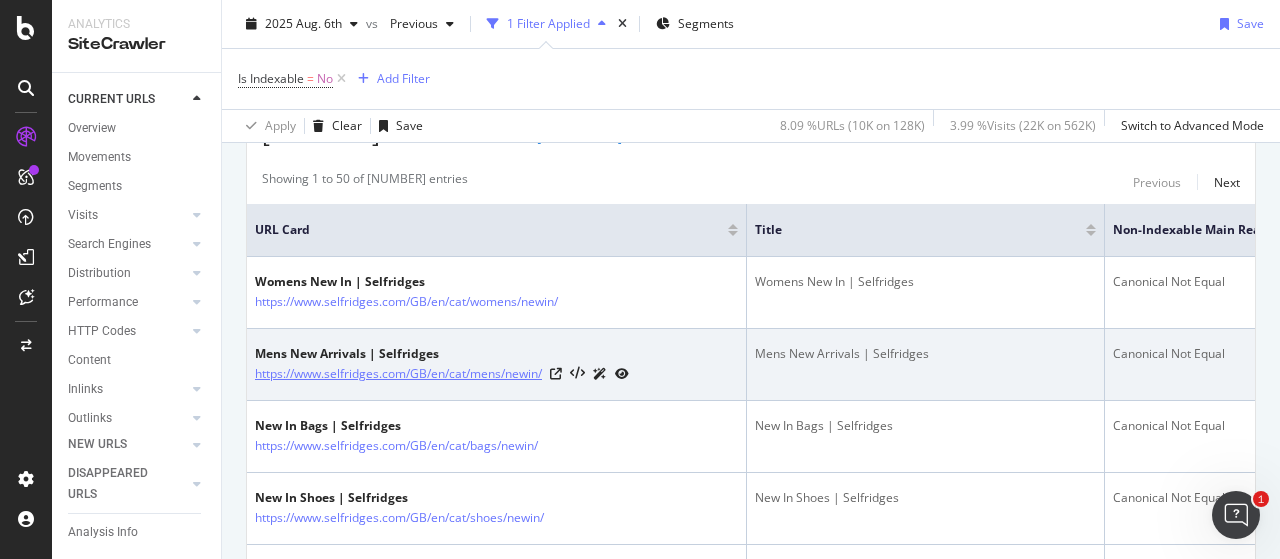 drag, startPoint x: 854, startPoint y: 389, endPoint x: 502, endPoint y: 371, distance: 352.45993 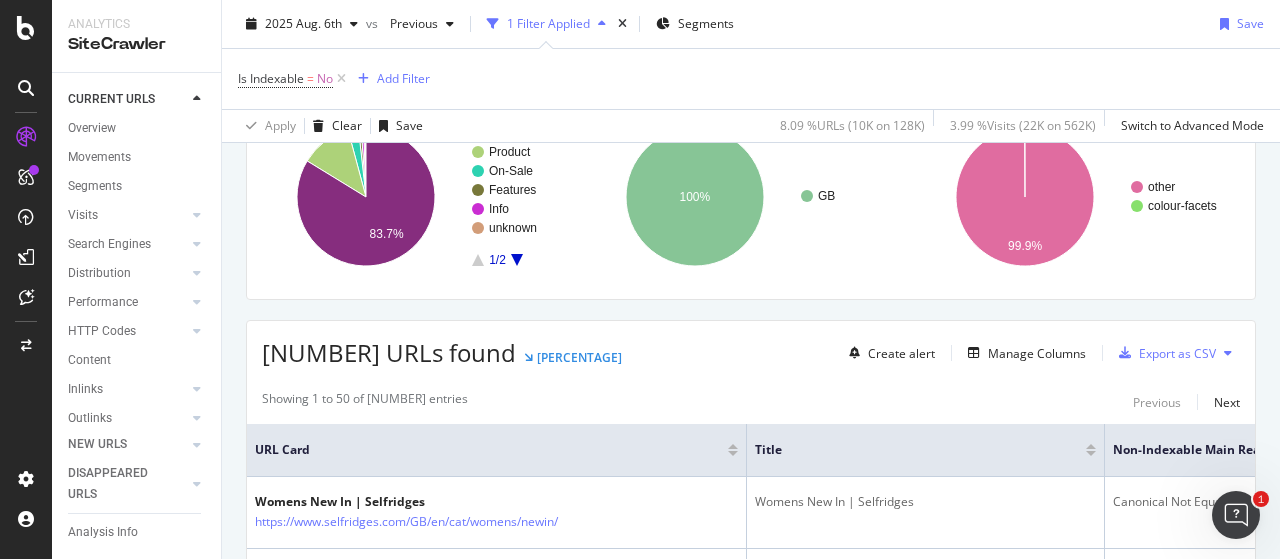 scroll, scrollTop: 200, scrollLeft: 0, axis: vertical 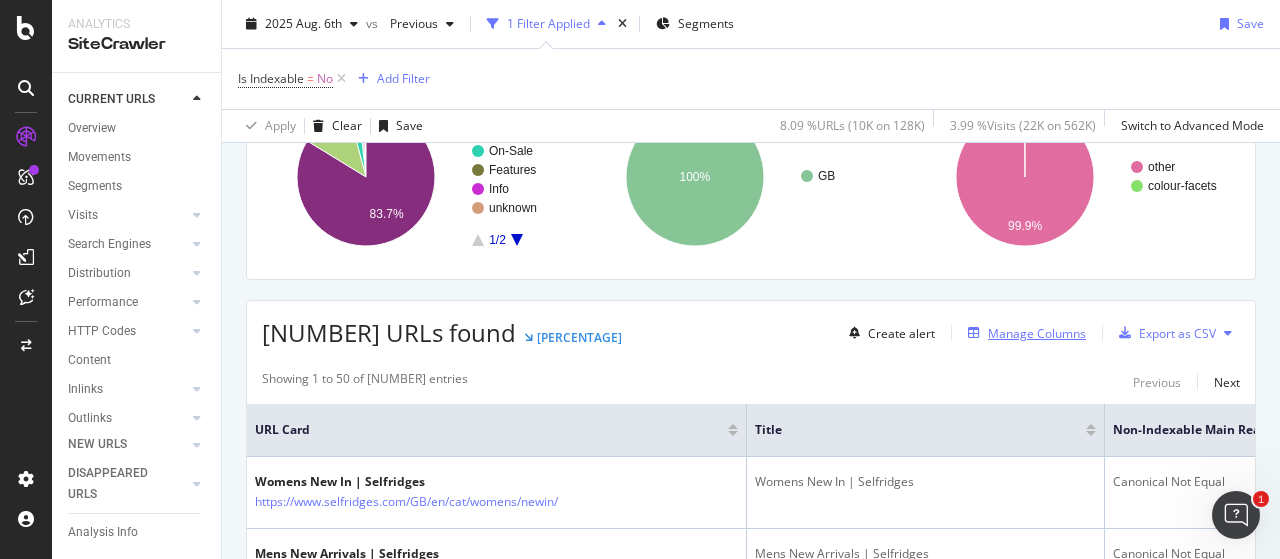 click on "Manage Columns" at bounding box center (1037, 333) 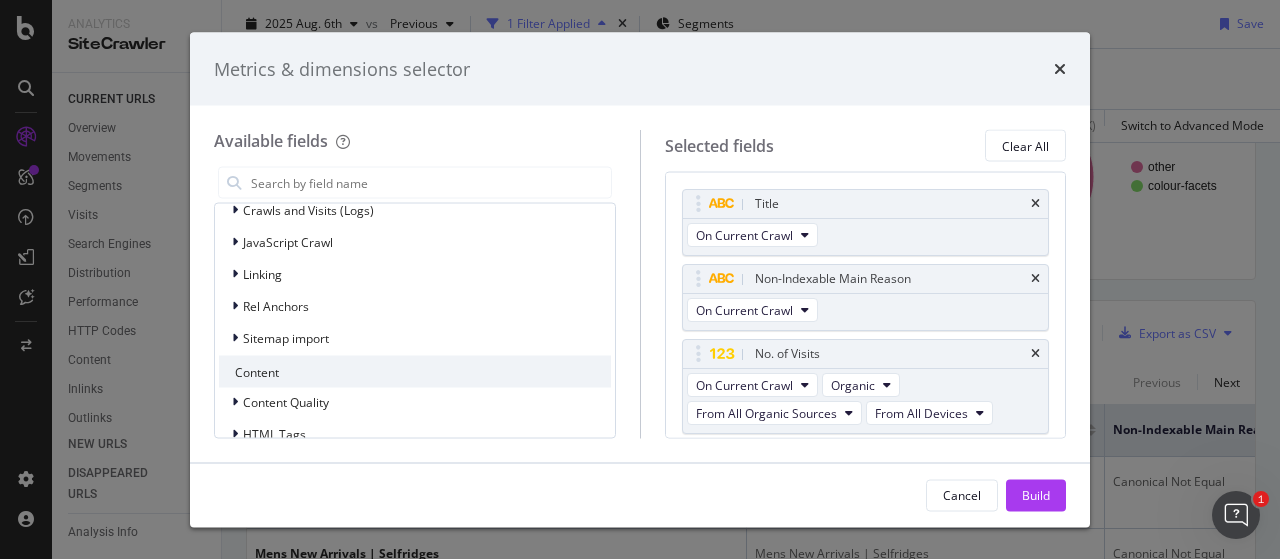 scroll, scrollTop: 492, scrollLeft: 0, axis: vertical 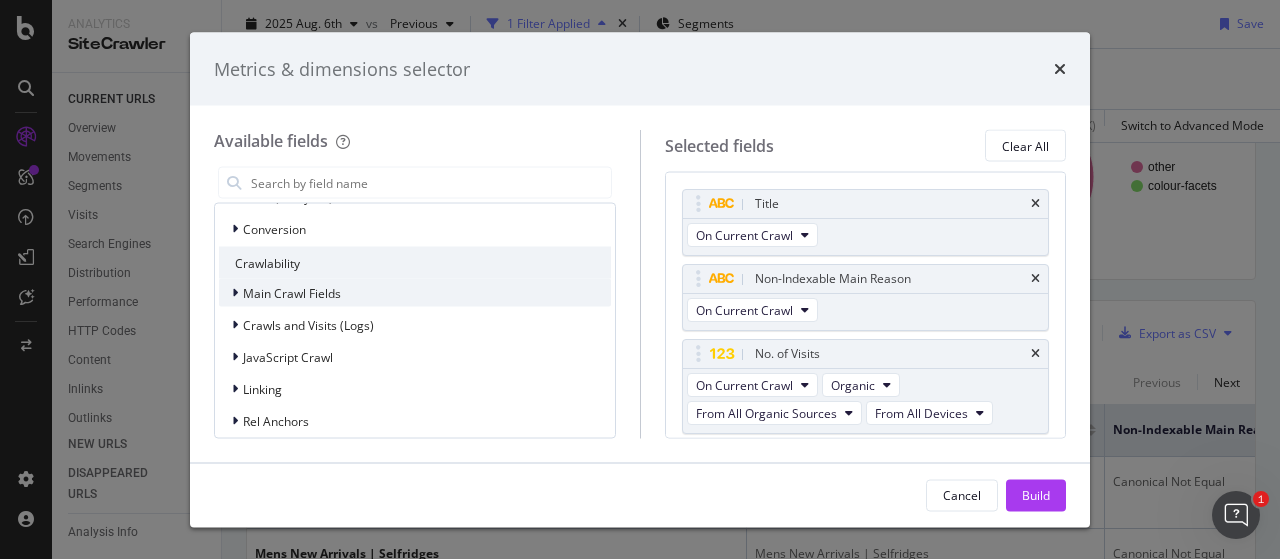 click on "Main Crawl Fields" at bounding box center [280, 293] 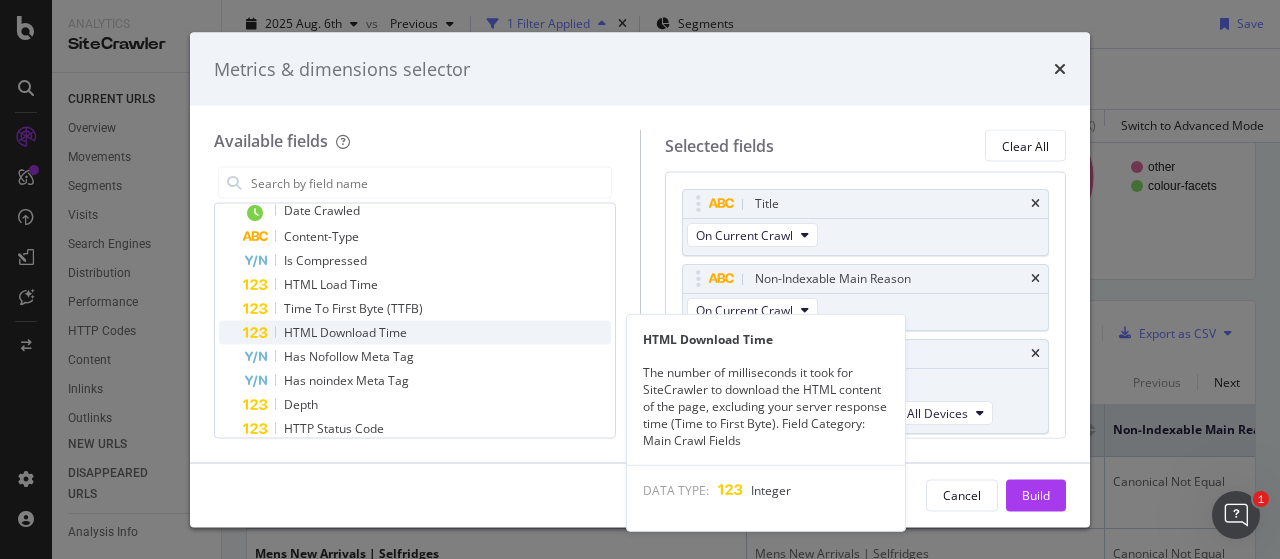 scroll, scrollTop: 892, scrollLeft: 0, axis: vertical 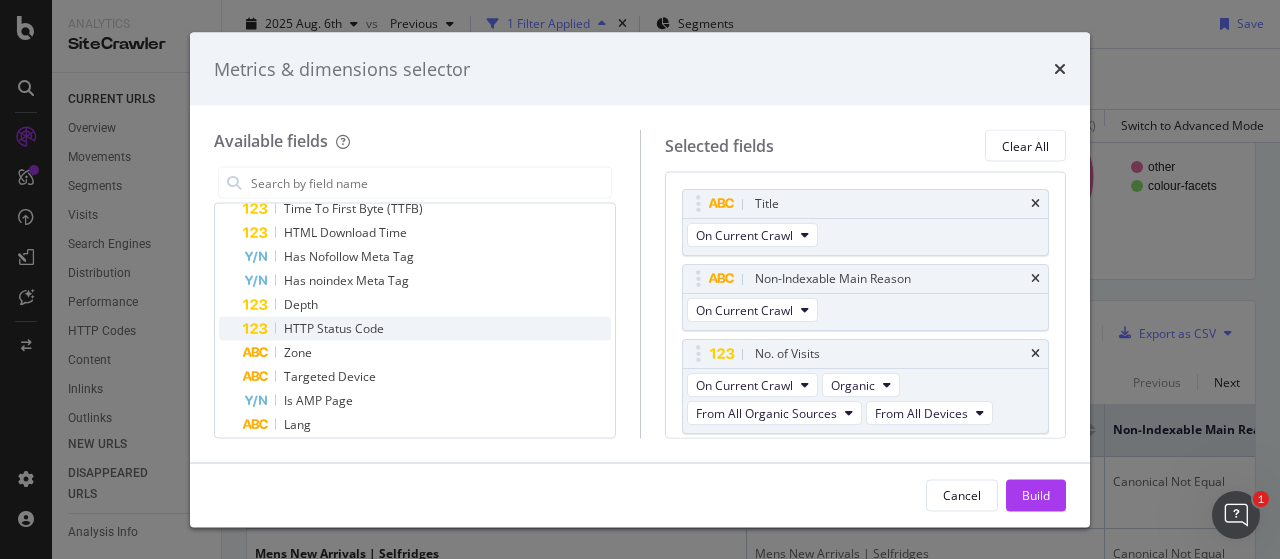 click on "HTTP Status Code" at bounding box center (334, 328) 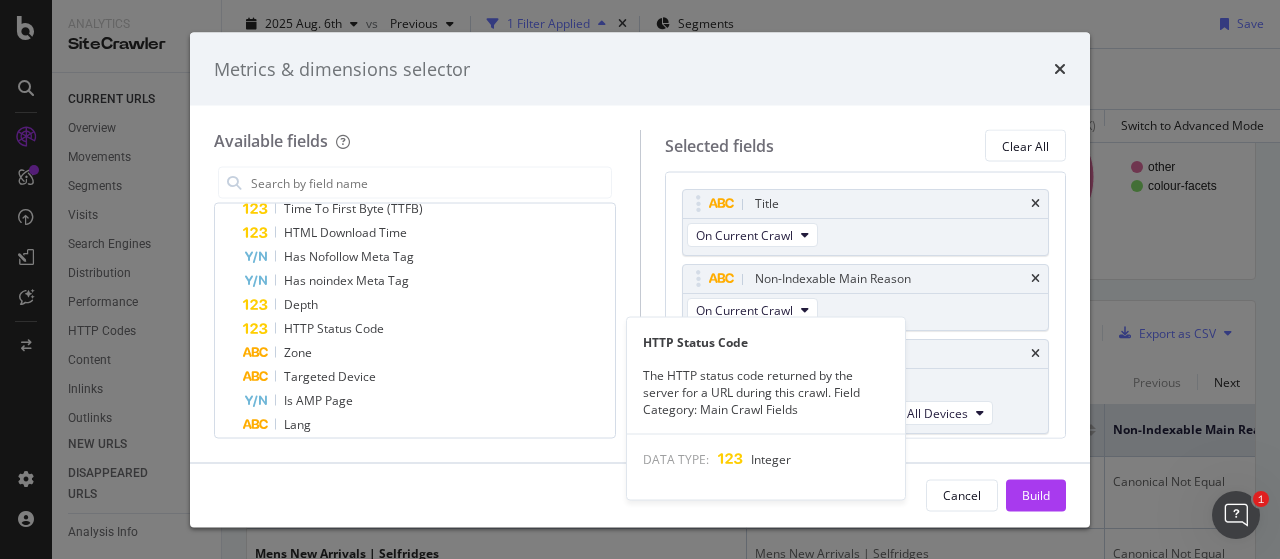 scroll, scrollTop: 142, scrollLeft: 0, axis: vertical 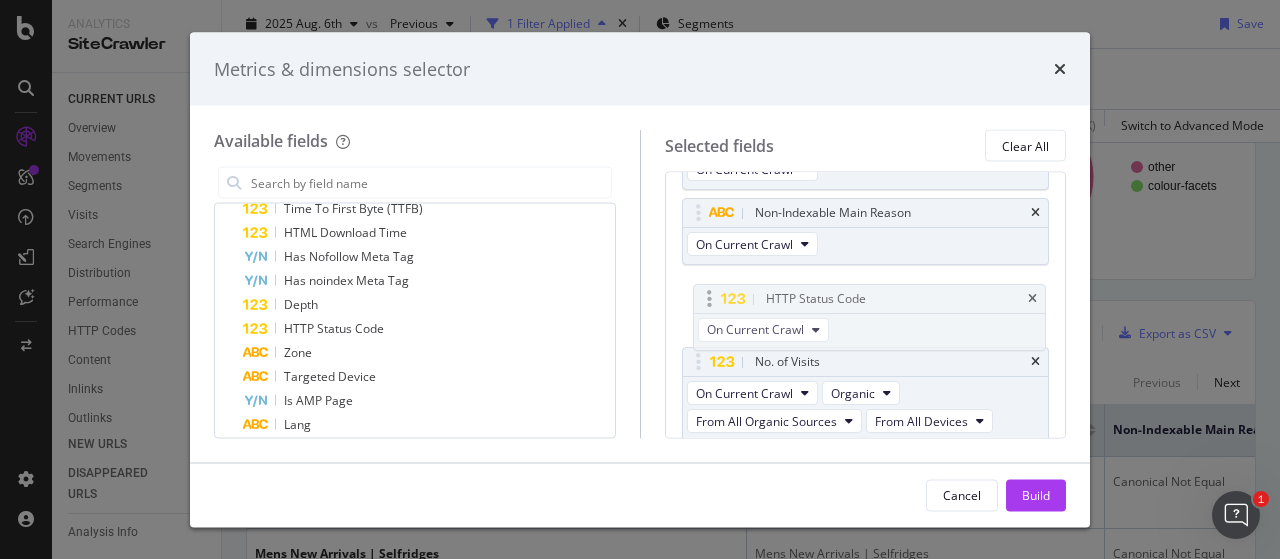 drag, startPoint x: 694, startPoint y: 391, endPoint x: 704, endPoint y: 311, distance: 80.622574 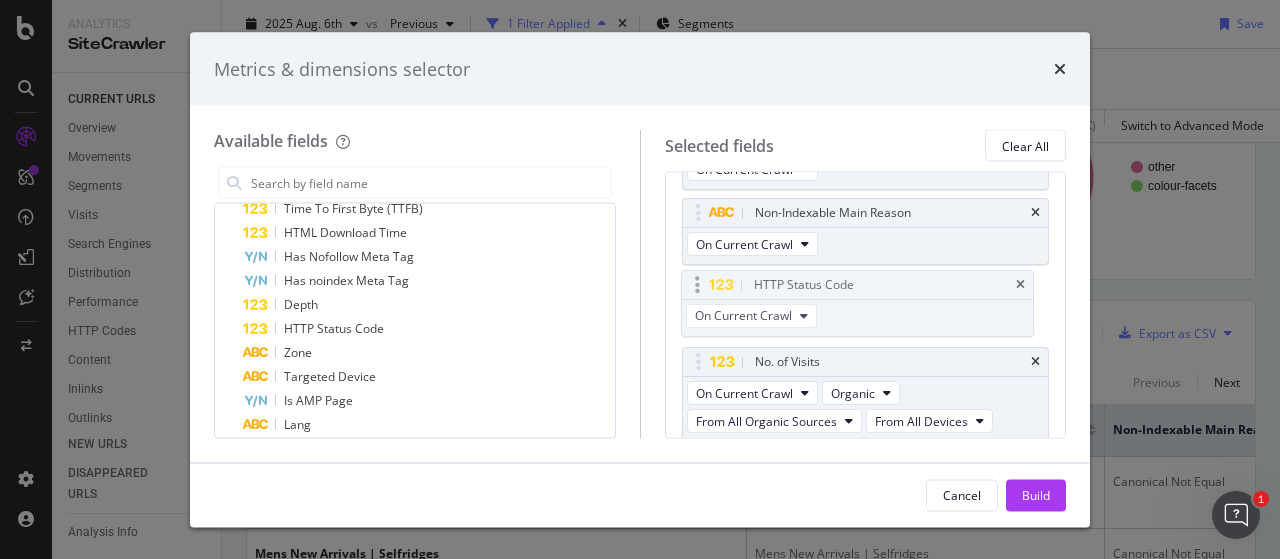 click on "Analytics SiteCrawler CURRENT URLS Overview Movements Segments Visits Analysis Orphan URLs Search Engines Top Charts Segments Conversion Insights Orphans Explorer Distribution Top Charts Segments Insights Internationalization Performance Top Charts Segments Insights HTTP Codes Top Charts Segments Insights Content Inlinks Top Charts Segments Insights Outlinks Top Charts Segments Insights Sitemaps Top Charts Insights Url Explorer Explorer Bookmarks NEW URLS Overview Segments Visits Analysis Search Engines Top Charts Segments Conversion Insights Distribution Top Charts Segments Insights Internationalization Performance Top Charts Segments Insights HTTP Codes Top Charts Segments Insights Content Inlinks Top Charts Segments Insights Outlinks Top Charts Segments Insights Sitemaps Top Charts Insights Url Explorer Explorer Bookmarks DISAPPEARED URLS Overview Segments Visits Analysis Search Engines Top Charts Segments Conversion Insights Distribution Top Charts Segments Insights Internationalization Performance vs   =" at bounding box center (640, 279) 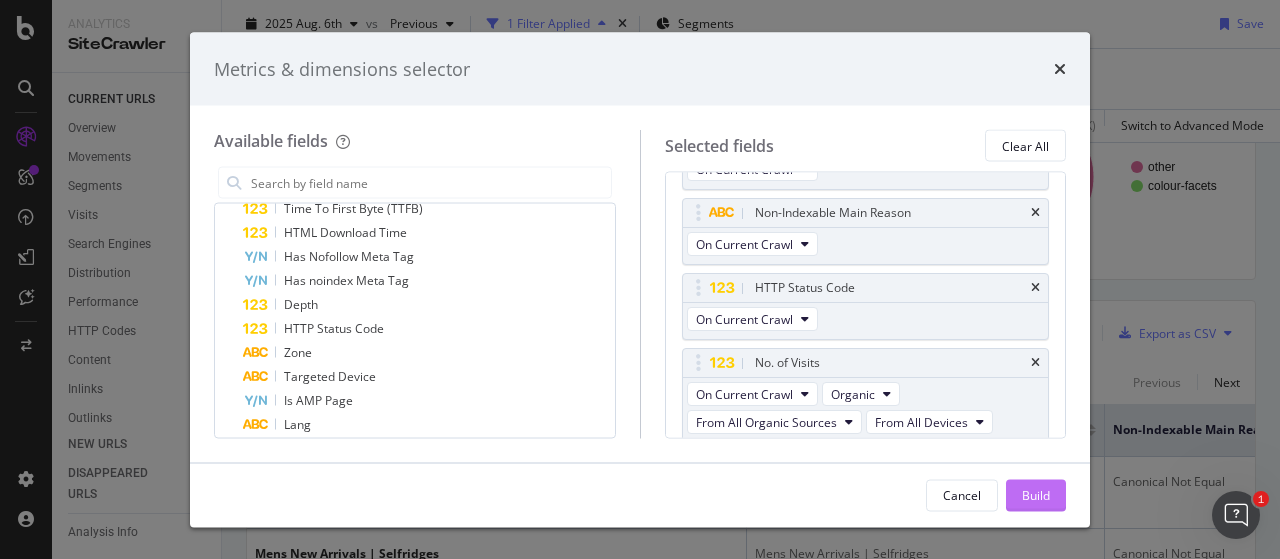 click on "Build" at bounding box center [1036, 494] 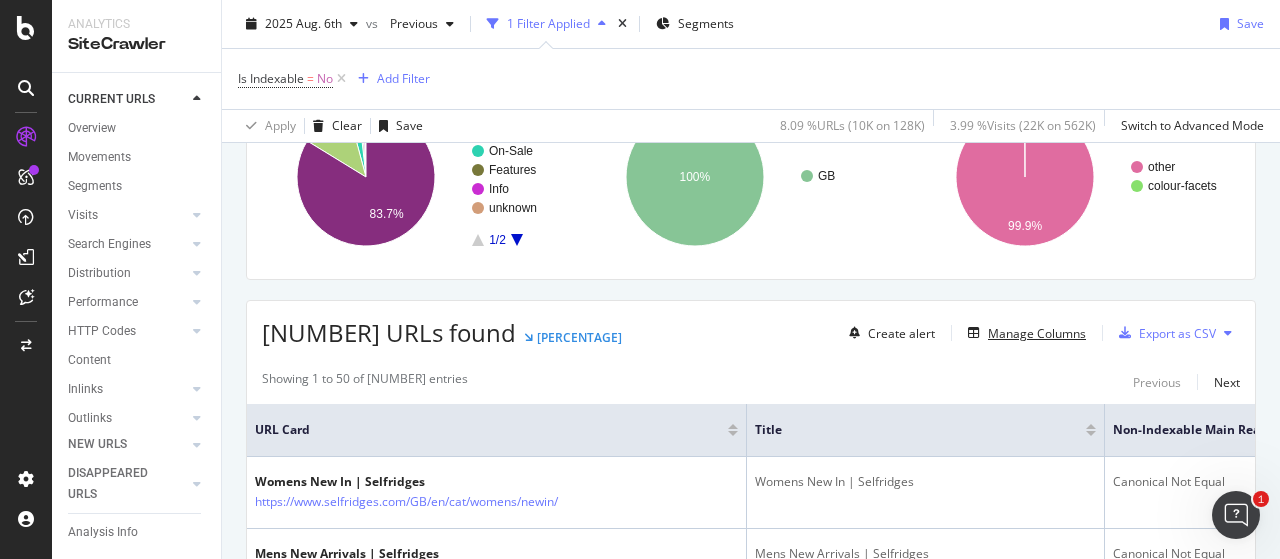 scroll, scrollTop: 400, scrollLeft: 0, axis: vertical 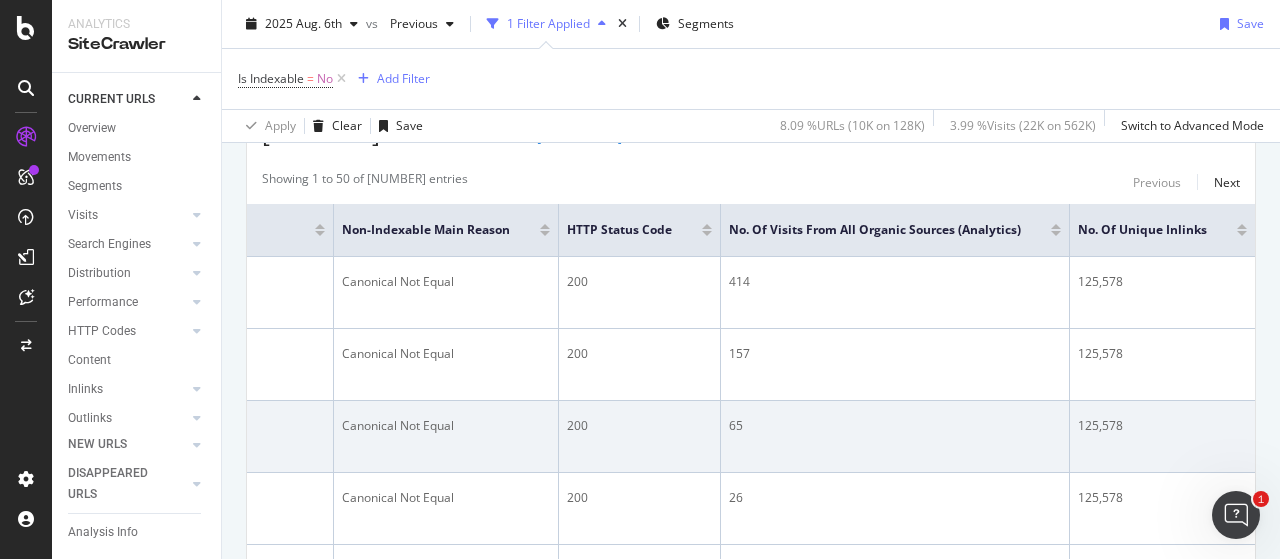 drag, startPoint x: 882, startPoint y: 411, endPoint x: 1003, endPoint y: 417, distance: 121.14867 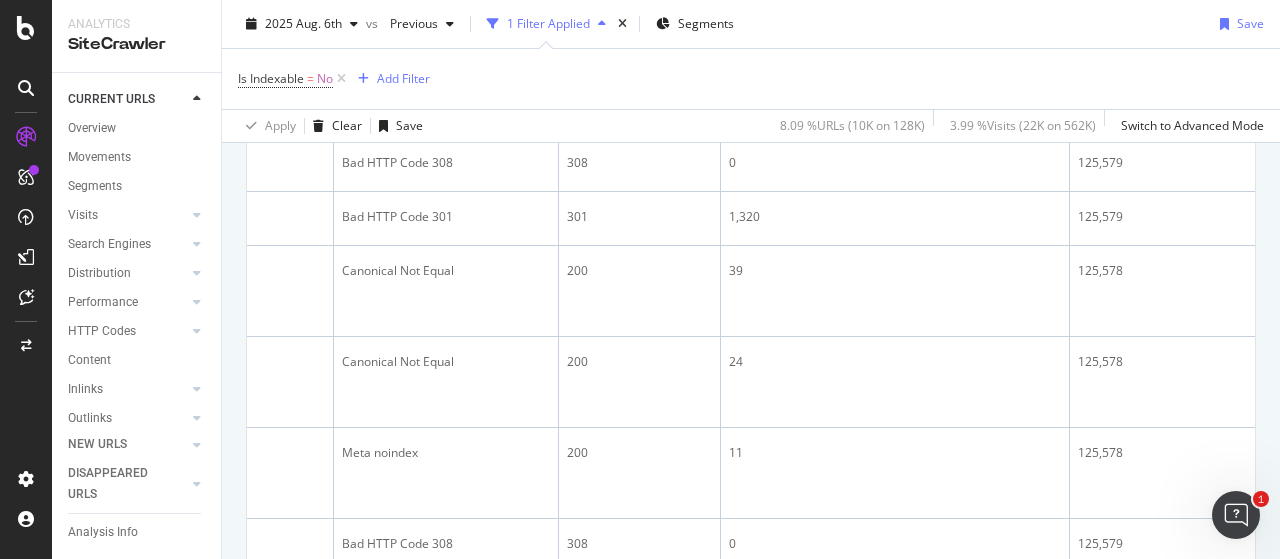 scroll, scrollTop: 2100, scrollLeft: 0, axis: vertical 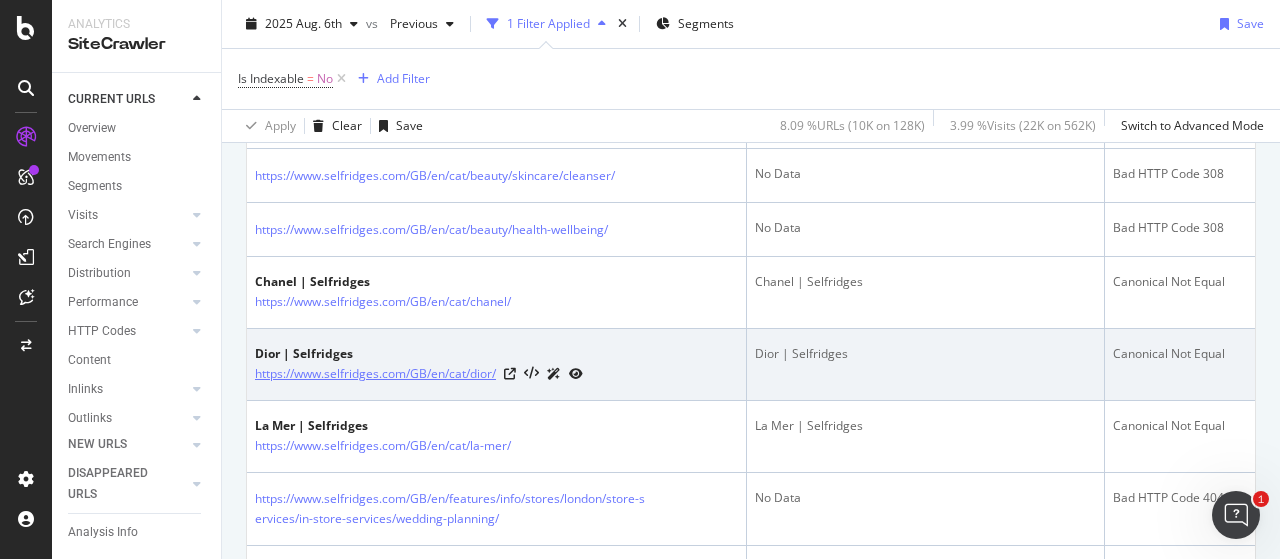 drag, startPoint x: 697, startPoint y: 374, endPoint x: 278, endPoint y: 354, distance: 419.47705 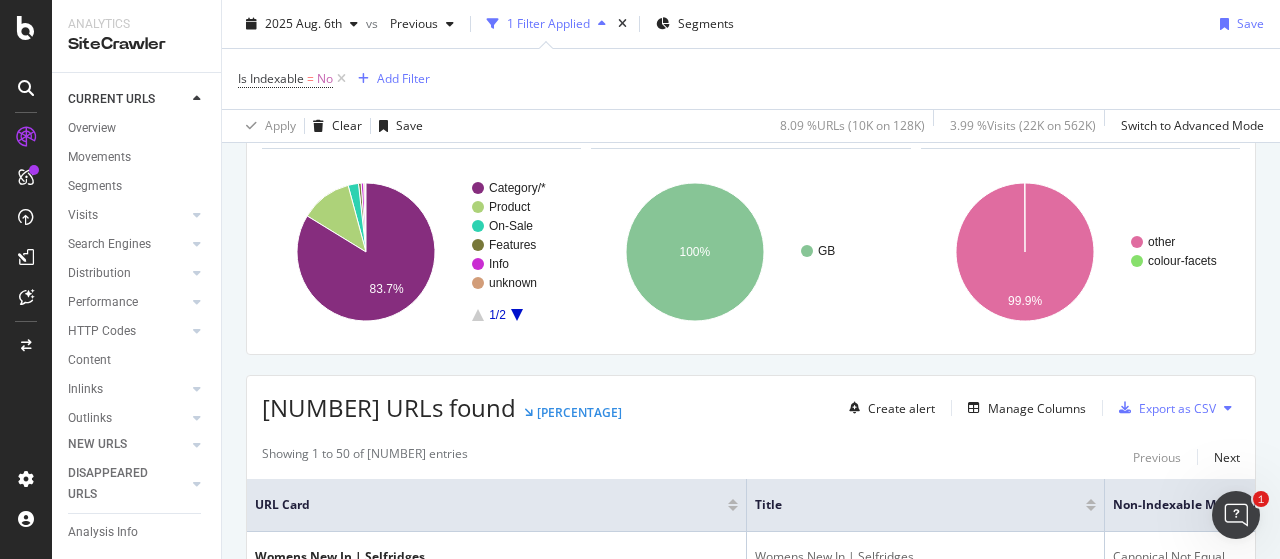 scroll, scrollTop: 300, scrollLeft: 0, axis: vertical 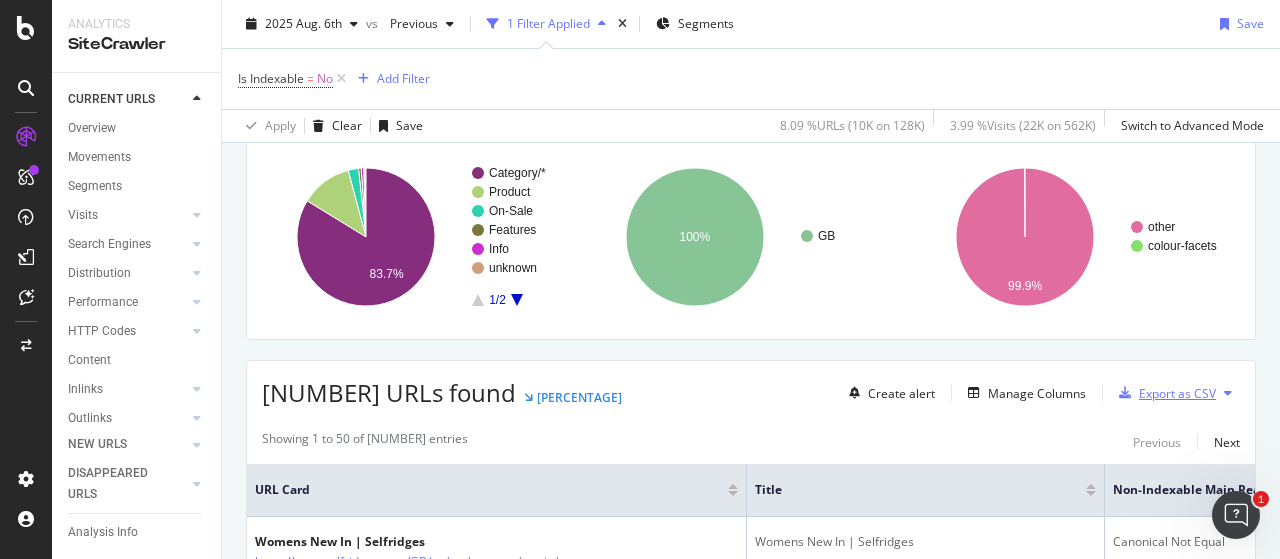 click on "Export as CSV" at bounding box center [1177, 393] 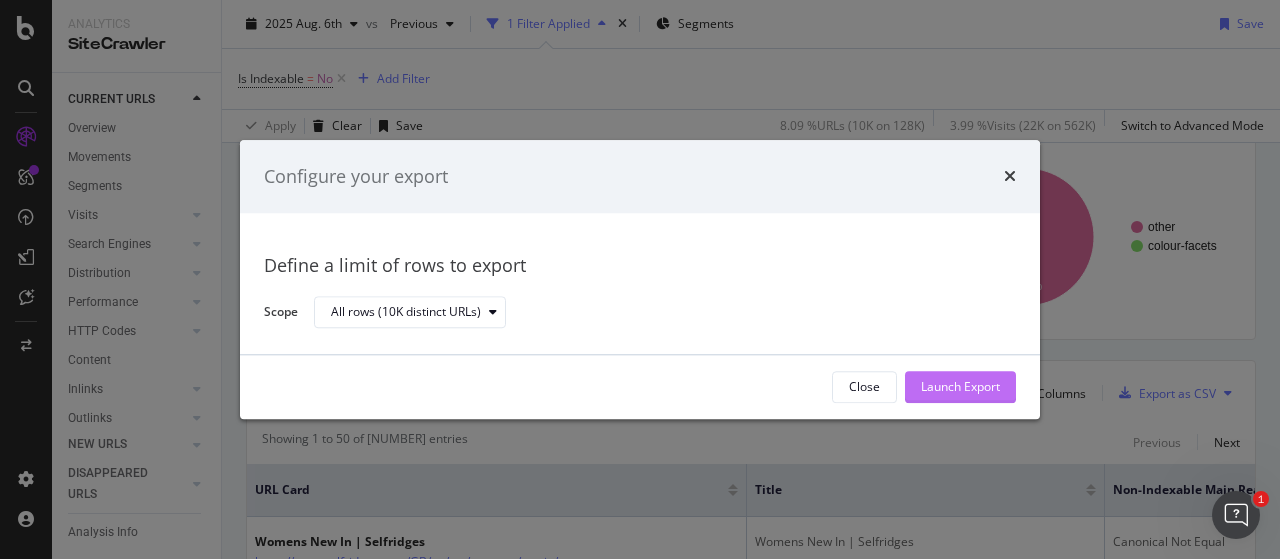 click on "Launch Export" at bounding box center (960, 387) 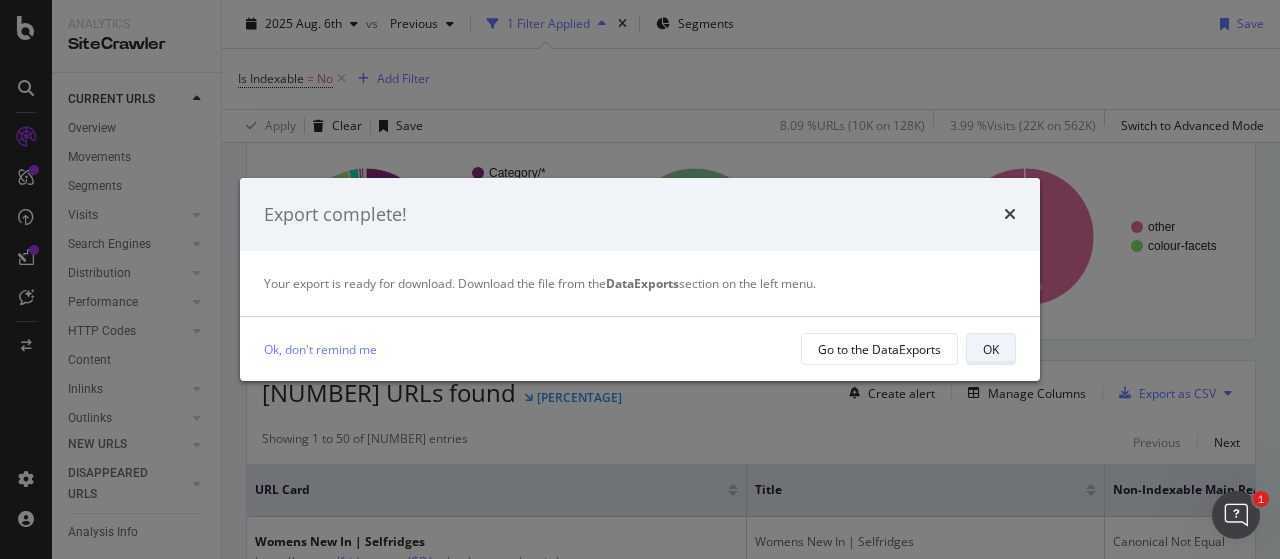 click on "OK" at bounding box center (991, 349) 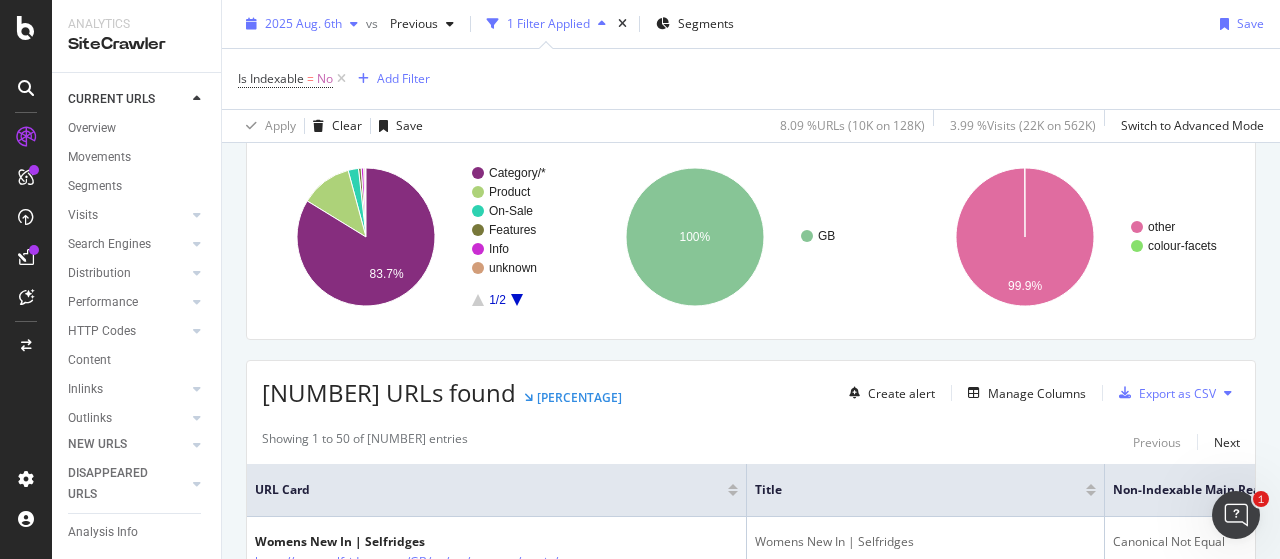 click on "2025 Aug. 6th" at bounding box center (303, 23) 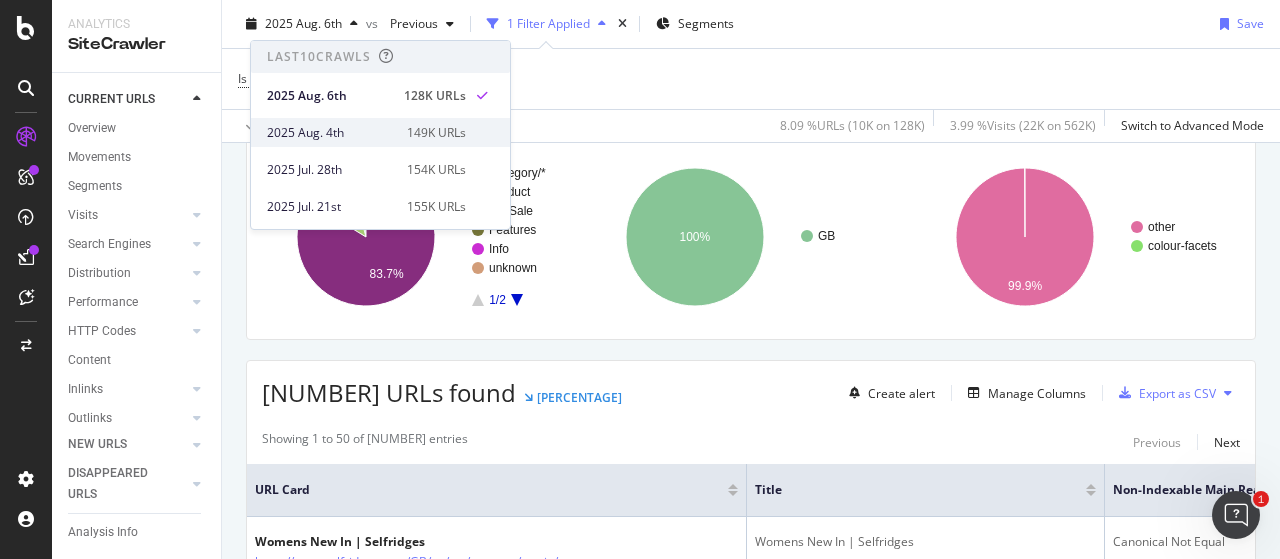 click on "2025 Aug. 4th" at bounding box center (331, 133) 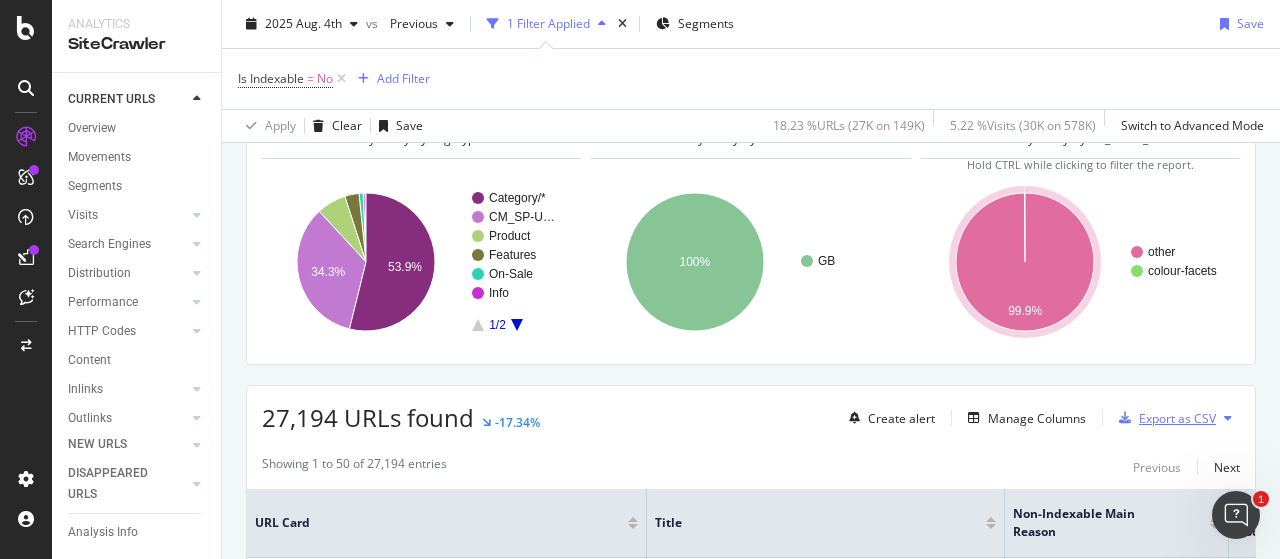 scroll, scrollTop: 200, scrollLeft: 0, axis: vertical 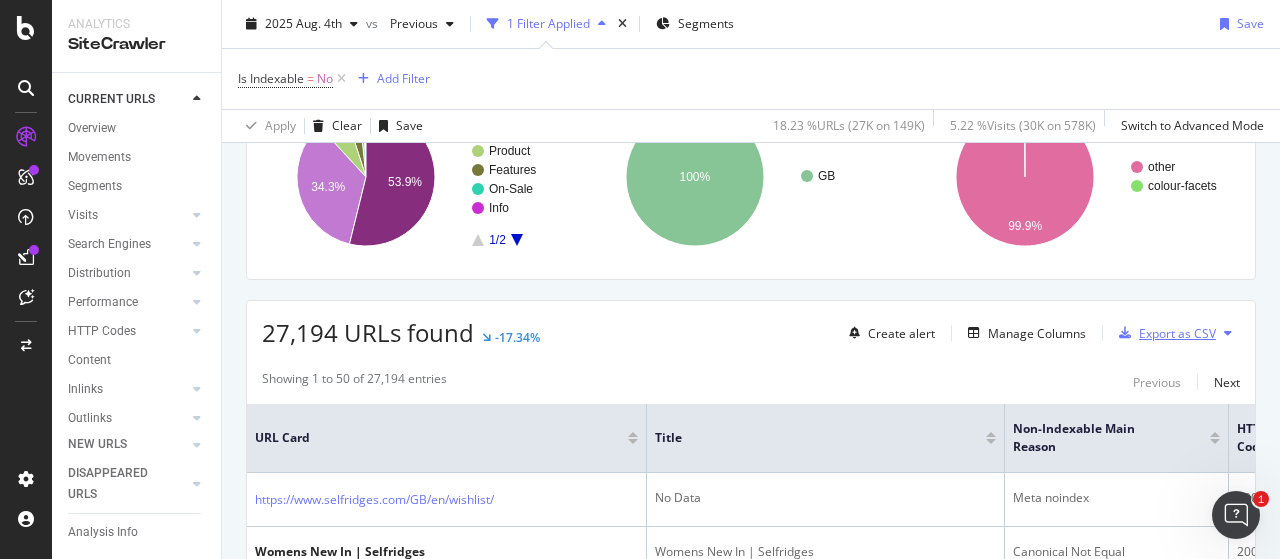 click on "Export as CSV" at bounding box center (1177, 333) 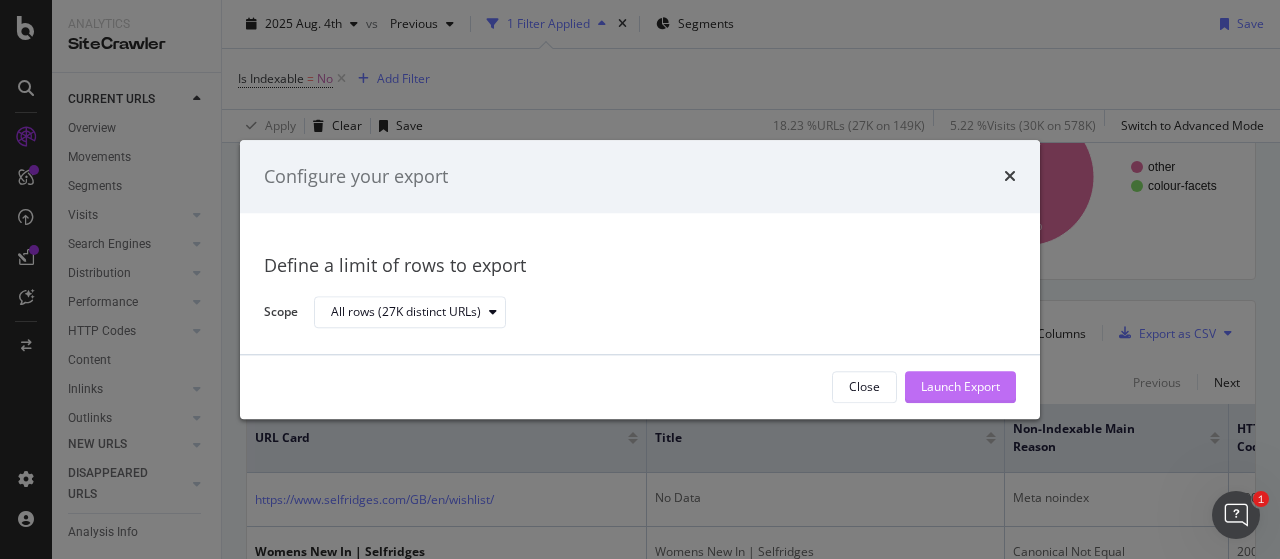 click on "Launch Export" at bounding box center [960, 387] 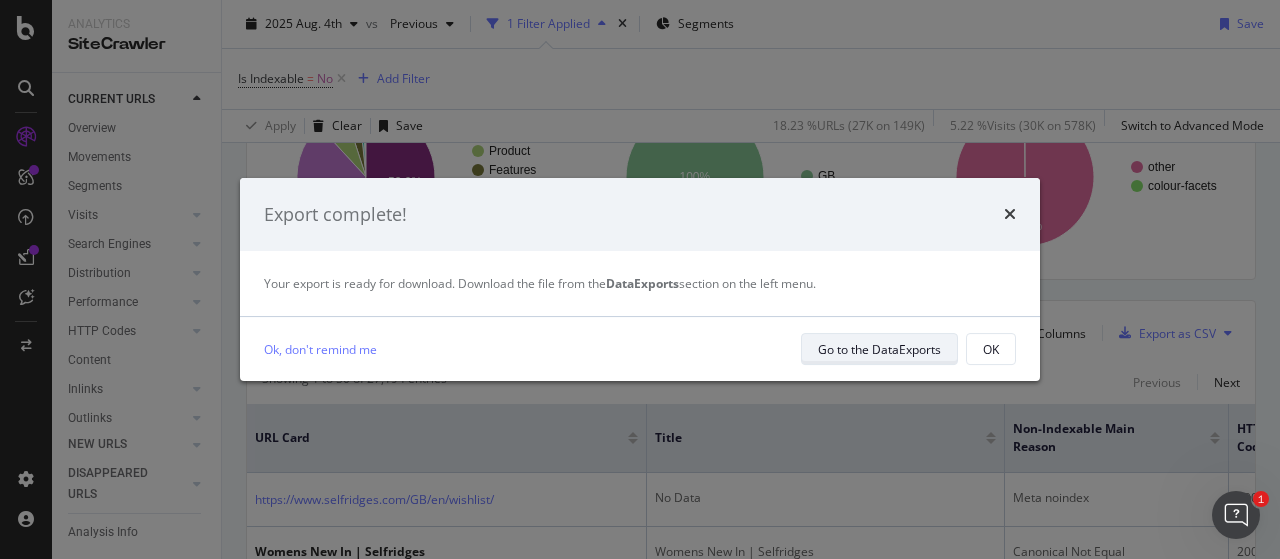 click on "Go to the DataExports" at bounding box center (879, 349) 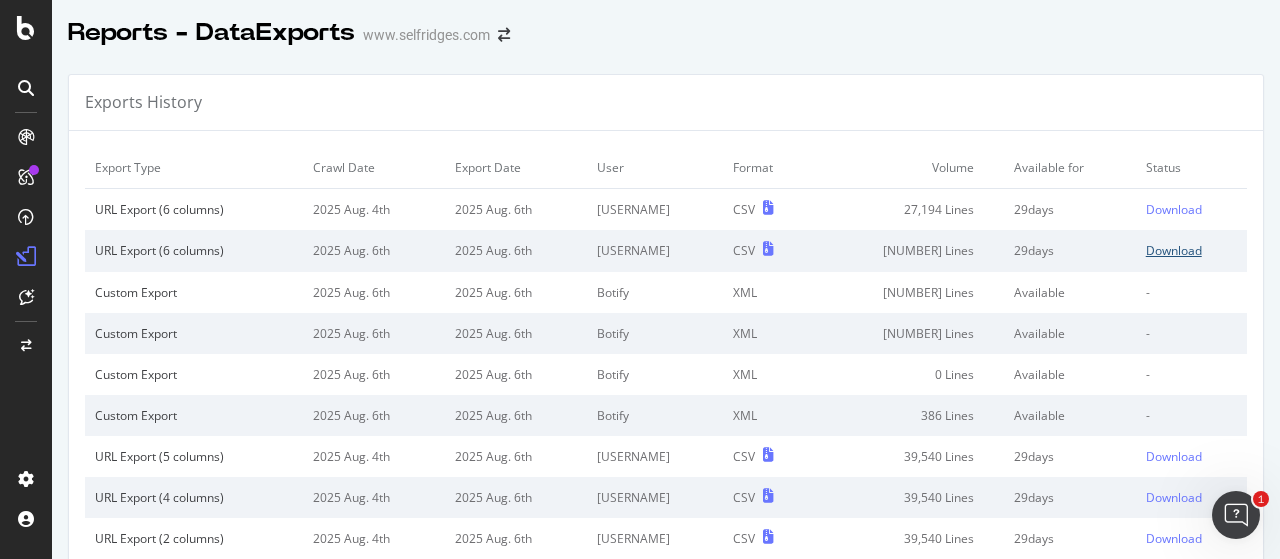 click on "Download" at bounding box center [1174, 250] 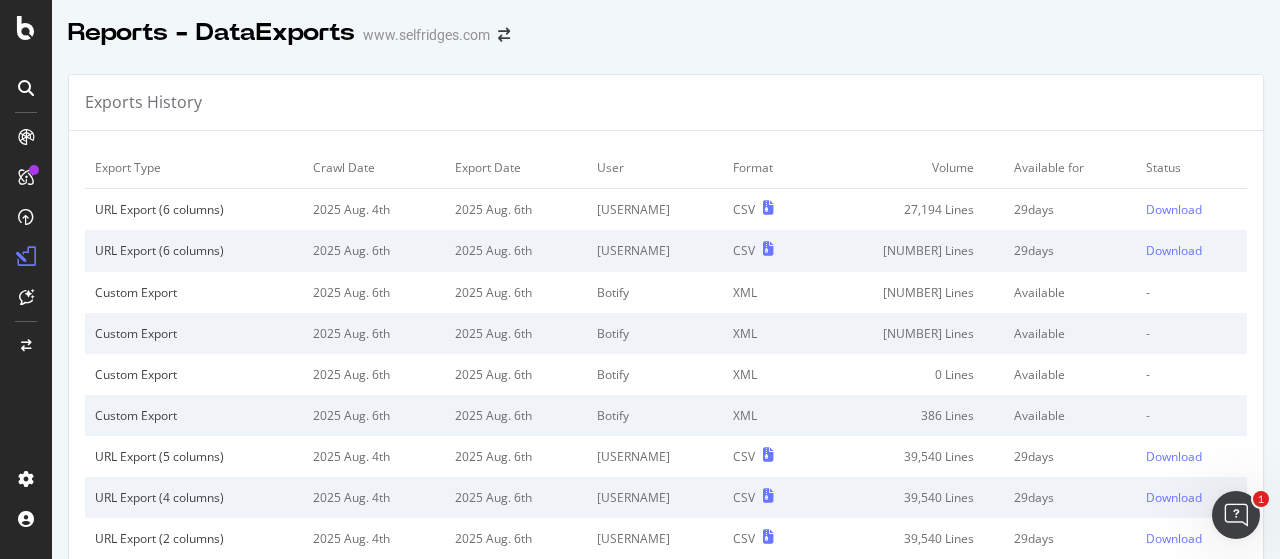 click at bounding box center (666, 54) 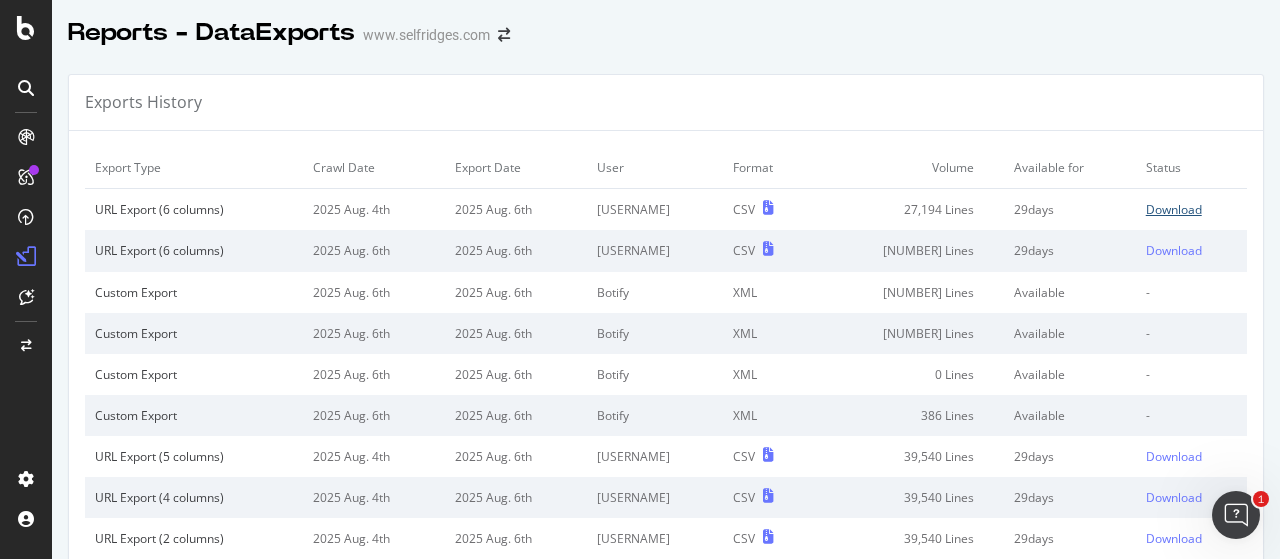 click on "Download" at bounding box center (1174, 209) 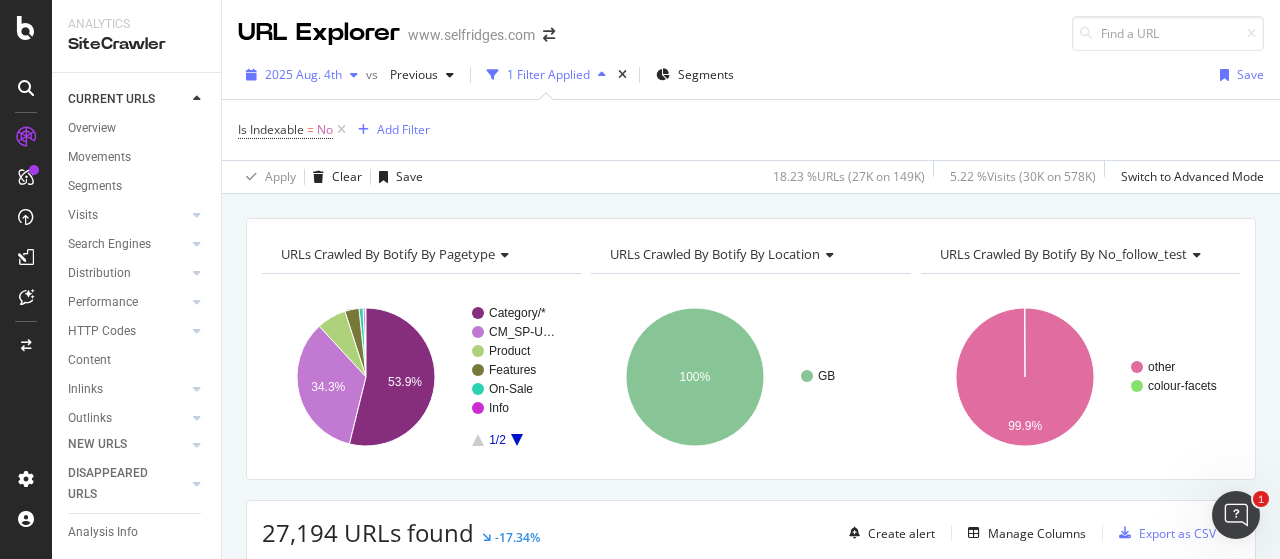 click on "2025 Aug. 4th" at bounding box center [303, 74] 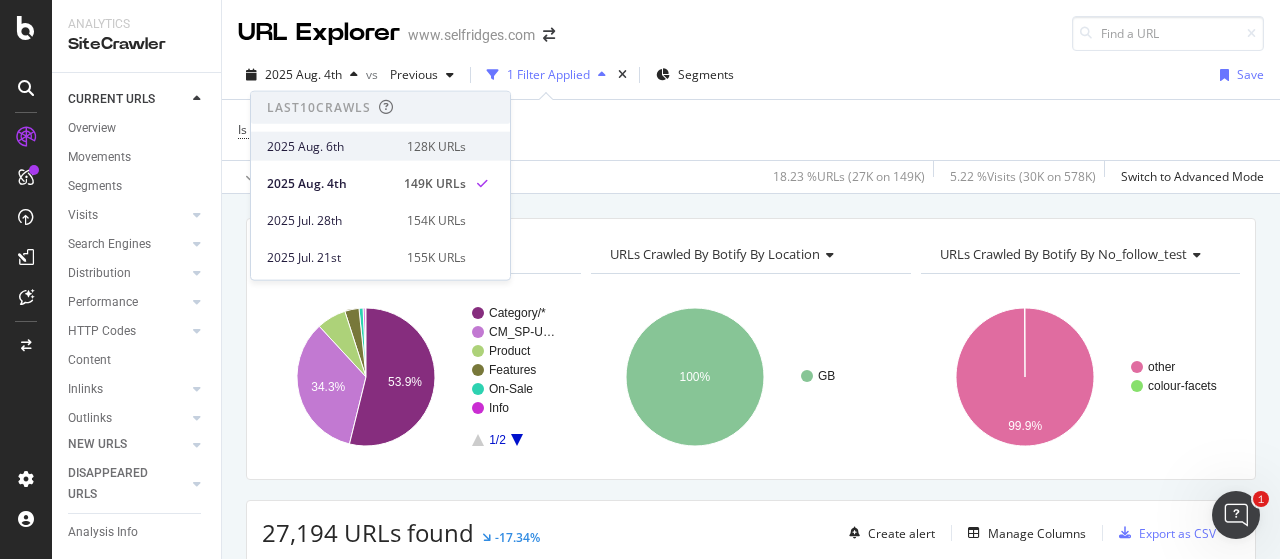 click on "2025 Aug. 6th" at bounding box center [331, 146] 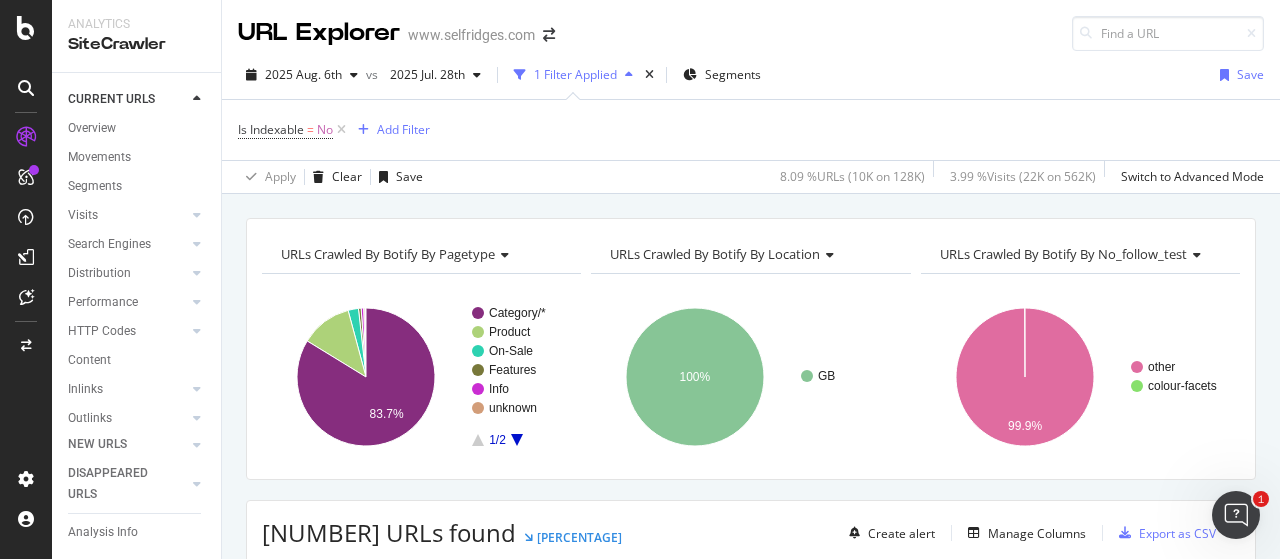 click 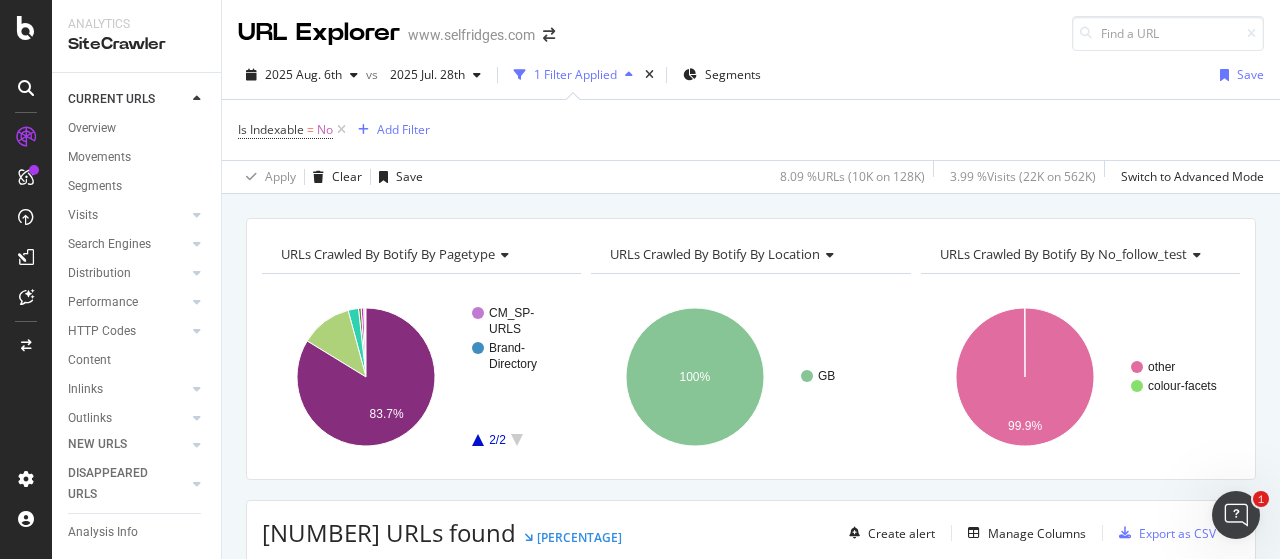 click 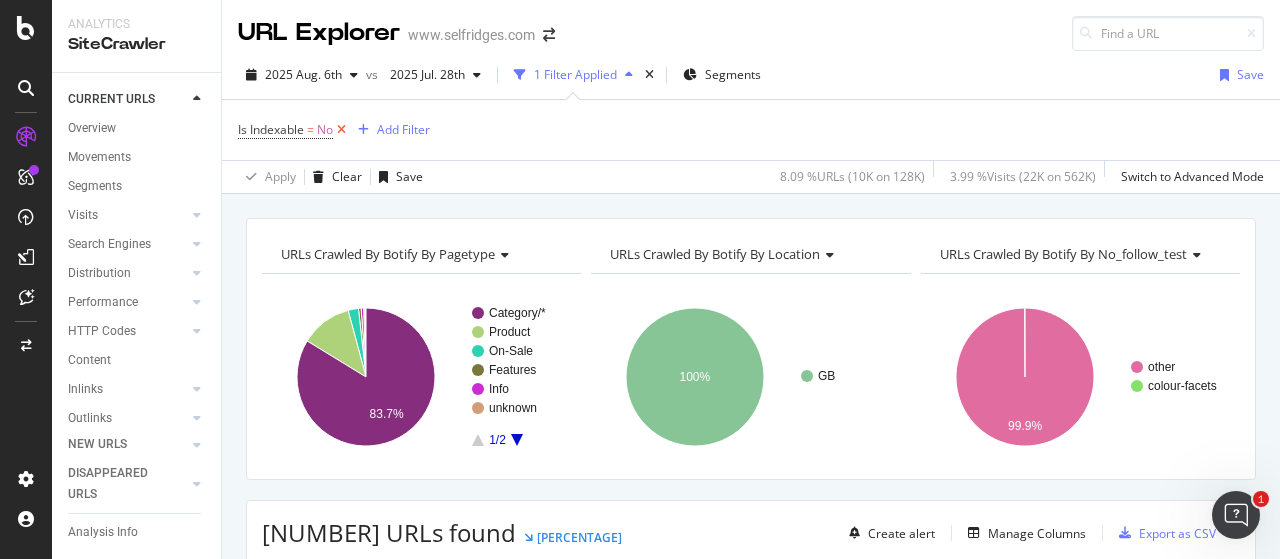 click at bounding box center [341, 130] 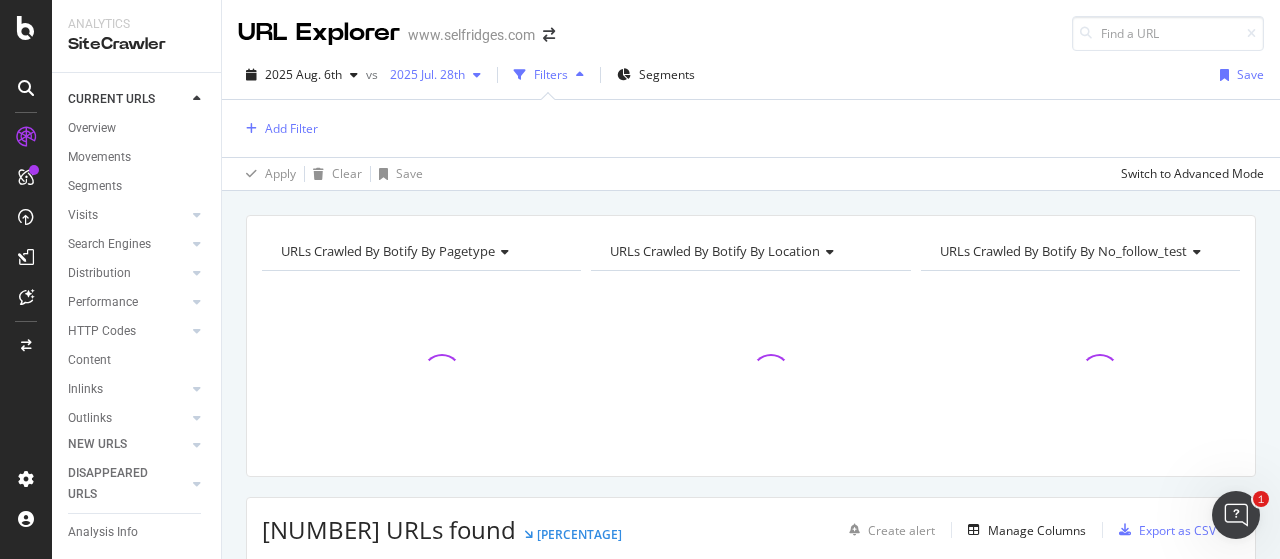 click on "2025 Jul. 28th" at bounding box center (423, 74) 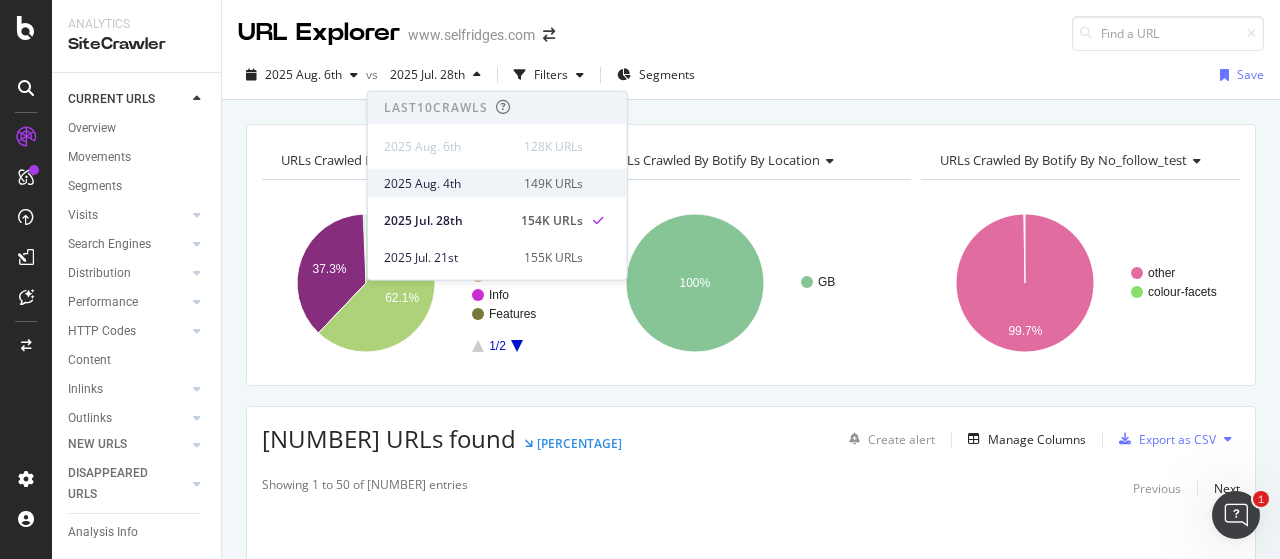 click on "2025 Aug. 4th" at bounding box center (448, 183) 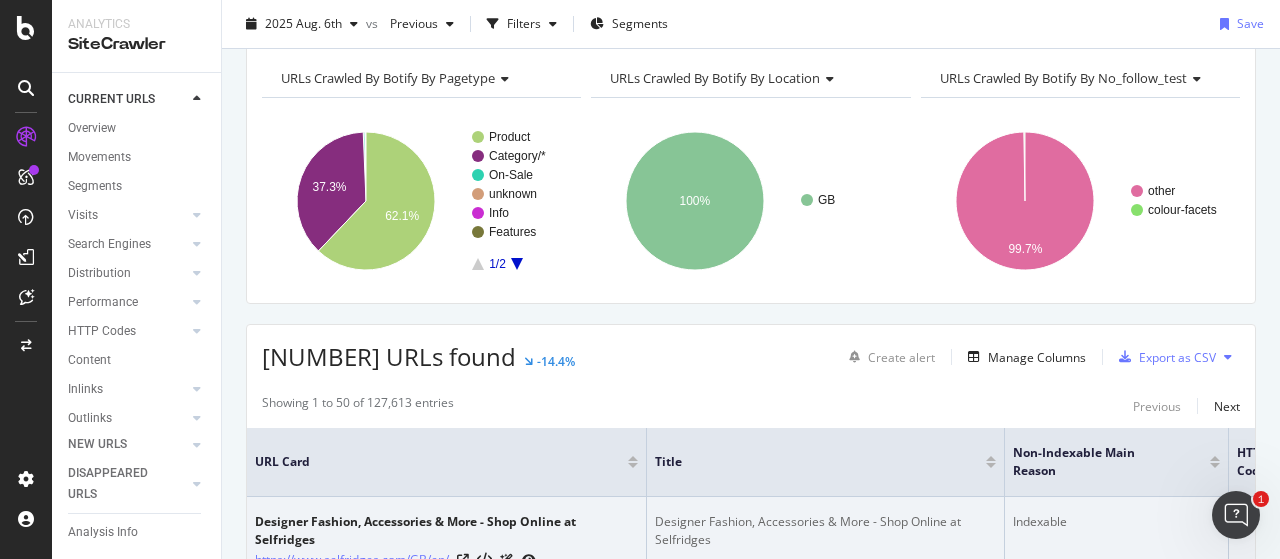 scroll, scrollTop: 0, scrollLeft: 0, axis: both 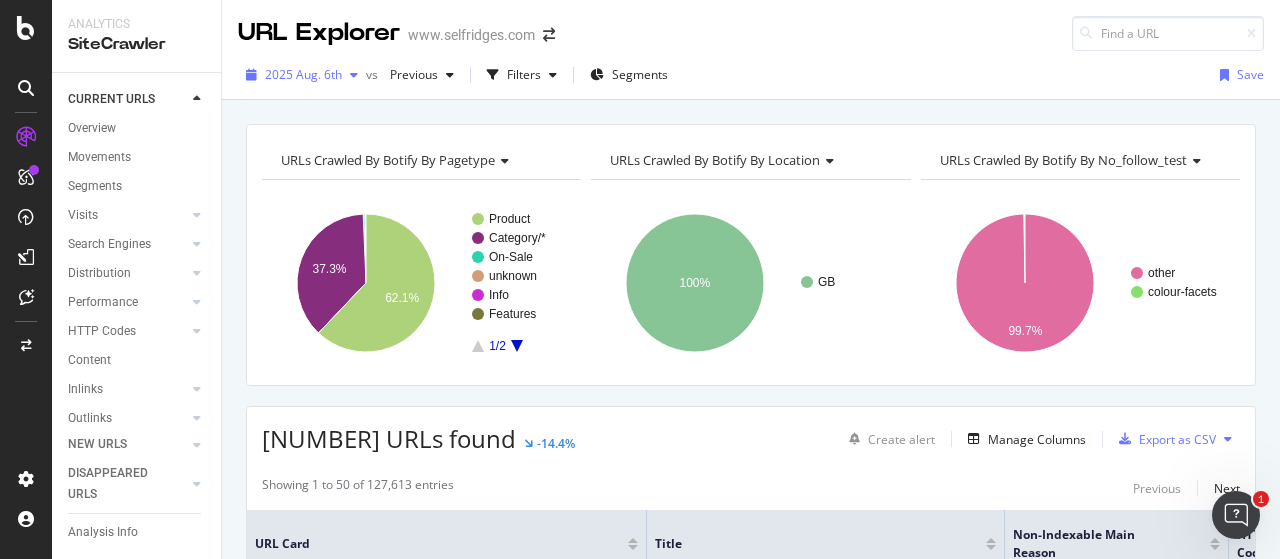 click on "2025 Aug. 6th" at bounding box center (302, 75) 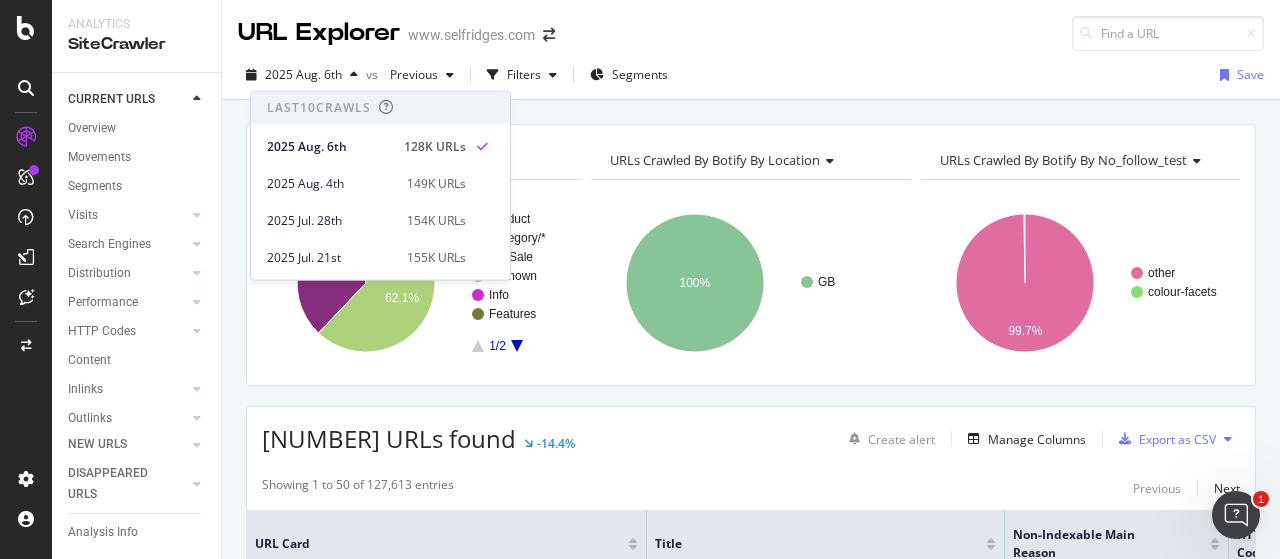 click on "URLs Crawled By Botify By pagetype Chart (by Value) Table Expand Export as CSV Export as PNG Add to Custom Report × URLs Crawled By Botify By location Chart (by Value) Table Expand Export as CSV Export as PNG Add to Custom Report × URLs Crawled By Botify By no_follow_test Chart (by Value) Table Expand Export as CSV Export as PNG Add to Custom Report ×
Chart (by Value) Table Expand Export as CSV Export as PNG Add to Custom Report
×
Product Category/* On-Sale unknown Info Features 1/2 37.3% 62.1% pagetype Crawled URLs Product 79,247 Category/* 47,547 On-Sale 456 unknown 153 Info 108 Features 64 Brand-Directory 19 CM_SP-URLS 18 home 1 0/0
URLs Crawled By Botify By location
Chart (by Value) Table Expand Export as CSV Export as PNG Add to Custom Report ×
GB 100% Location Crawled URLs GB 127,613 GB
URLs Crawled By Botify By no_follow_test
Chart (by Value) Table Expand Export as CSV Export as PNG Add to Custom Report ×" at bounding box center [751, 124] 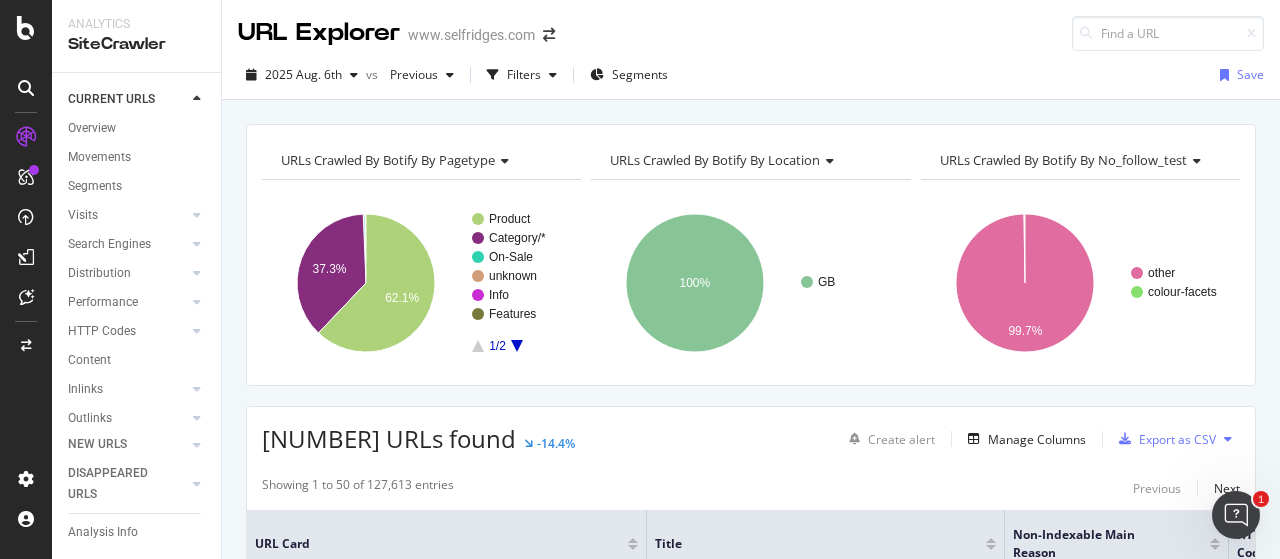 drag, startPoint x: 388, startPoint y: 451, endPoint x: 771, endPoint y: 86, distance: 529.069 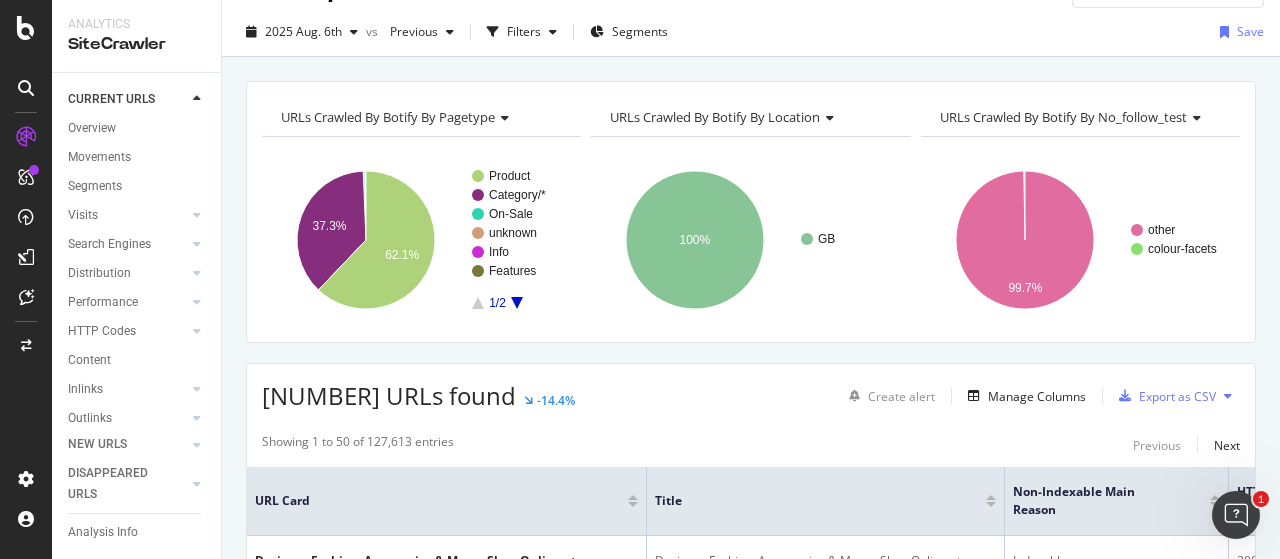 scroll, scrollTop: 0, scrollLeft: 0, axis: both 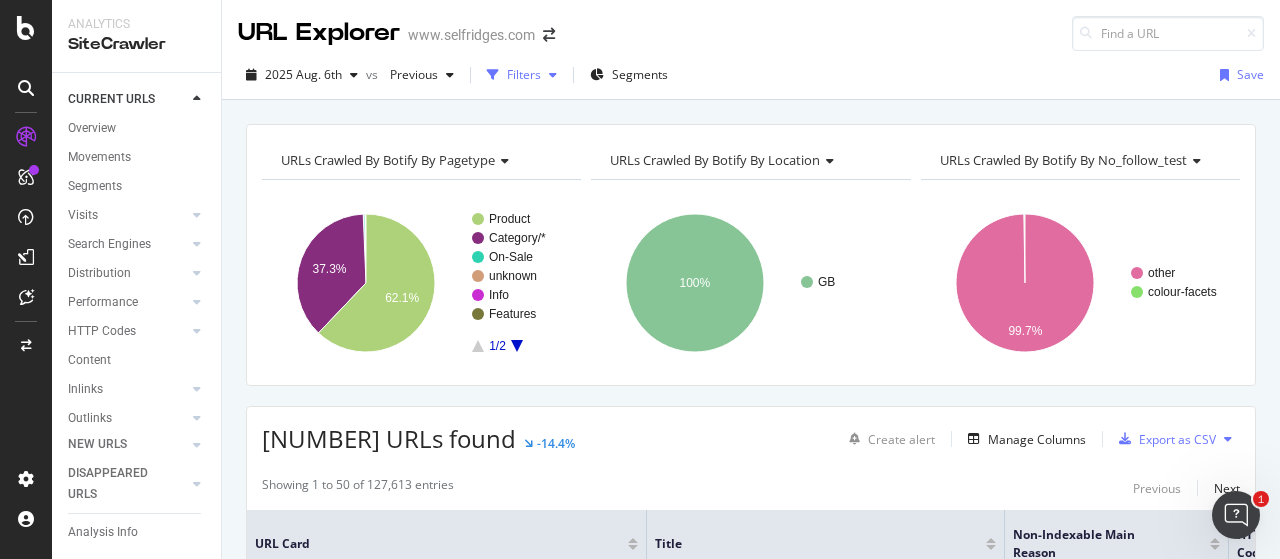 click on "Filters" at bounding box center [524, 74] 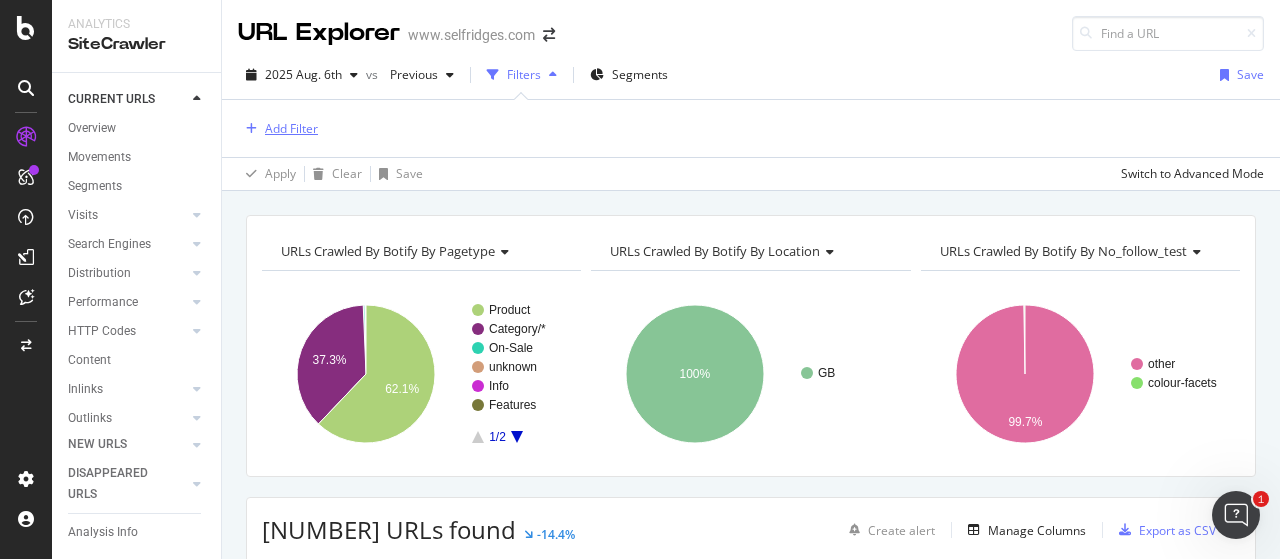 click on "Add Filter" at bounding box center (291, 128) 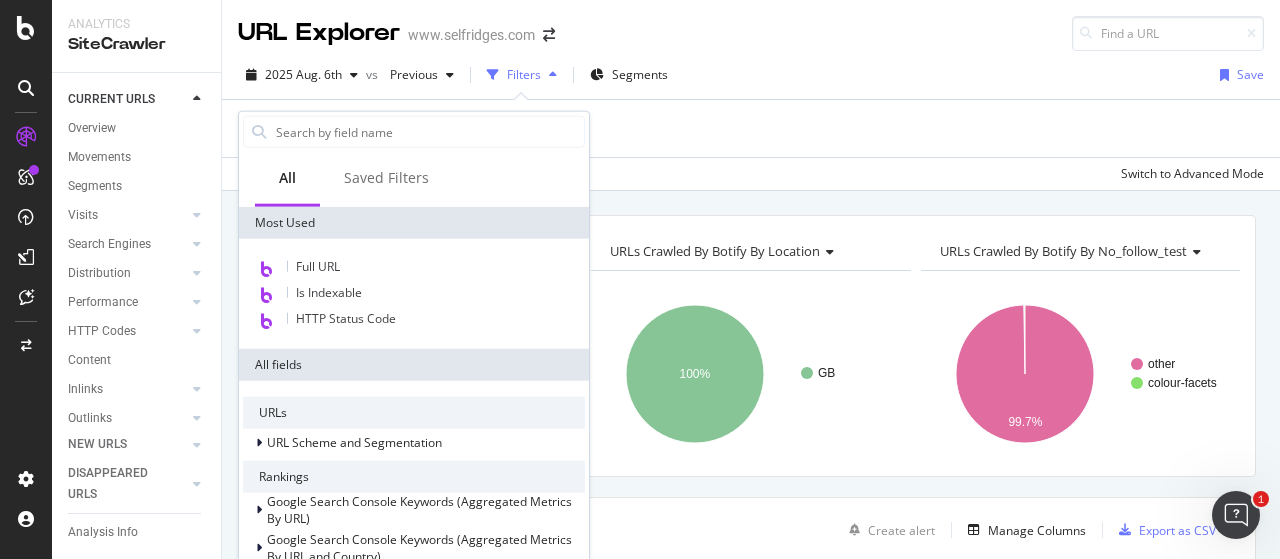 click at bounding box center [429, 132] 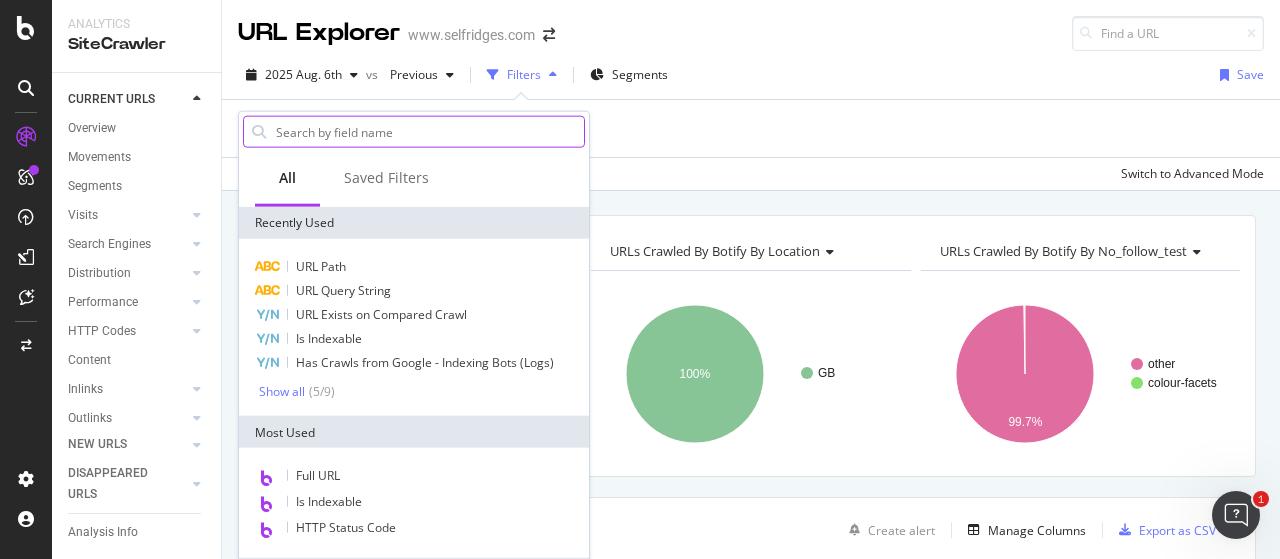 click at bounding box center [429, 132] 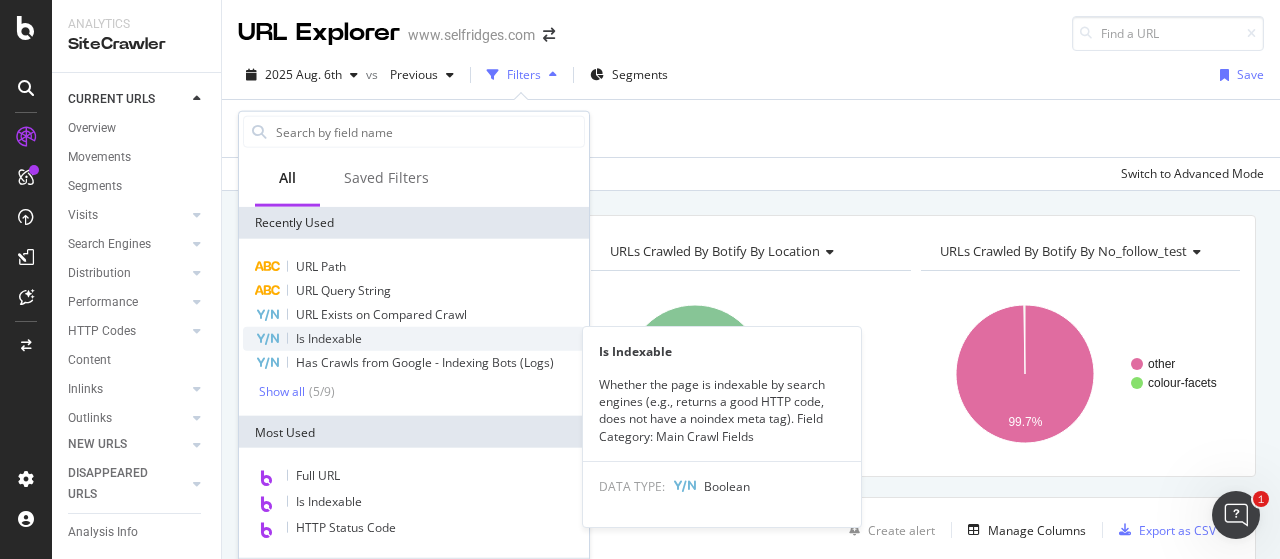 click on "Is Indexable" at bounding box center (329, 338) 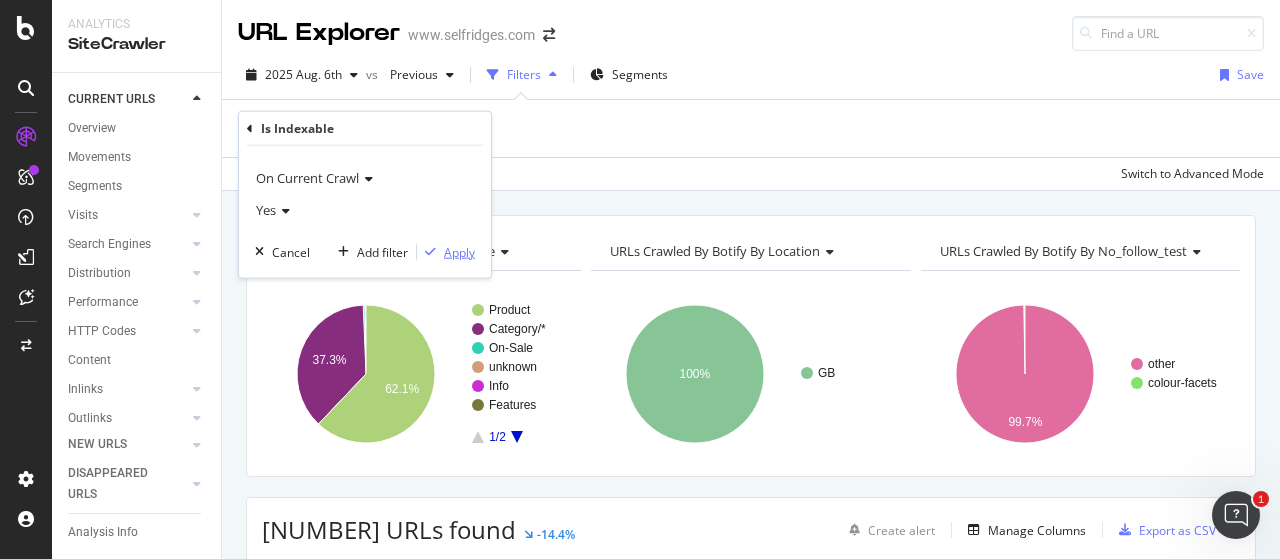 click on "Apply" at bounding box center (459, 251) 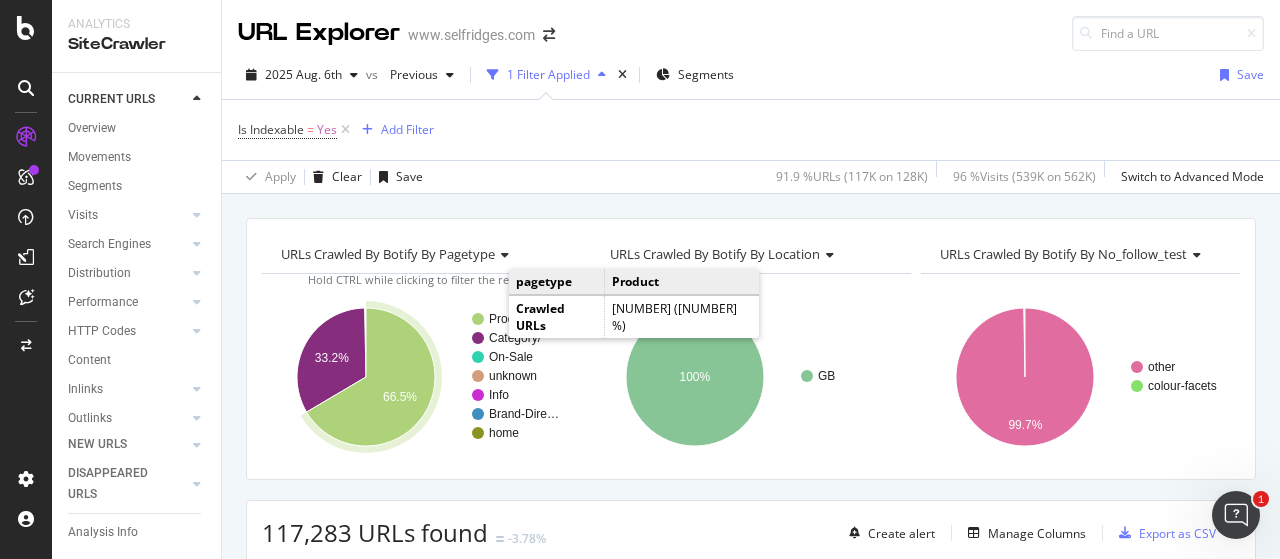 click on "Product" 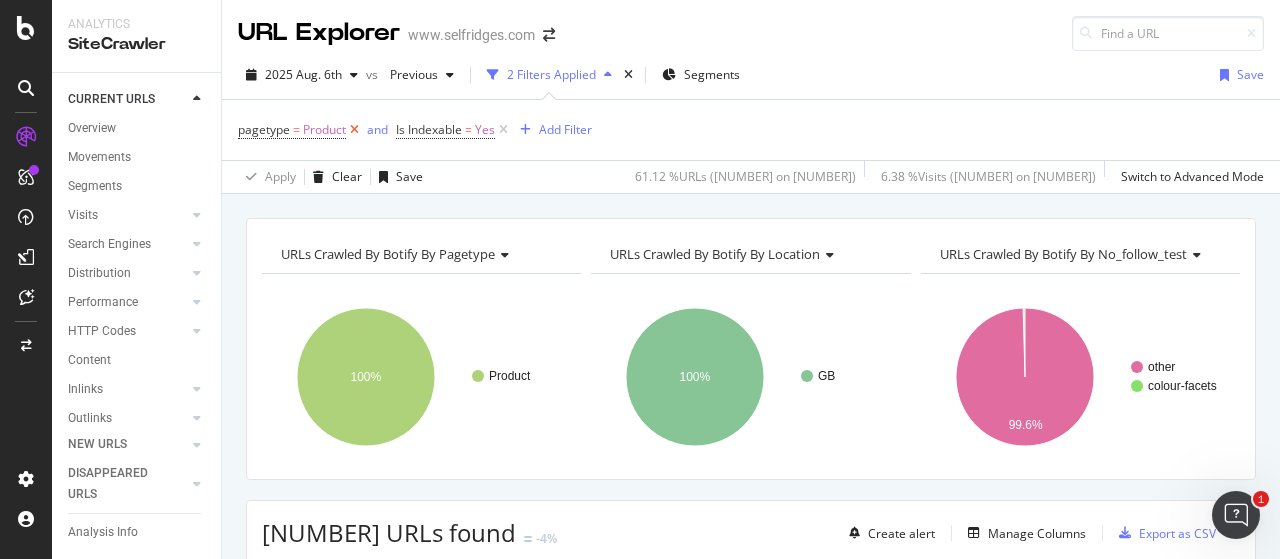 click at bounding box center (354, 130) 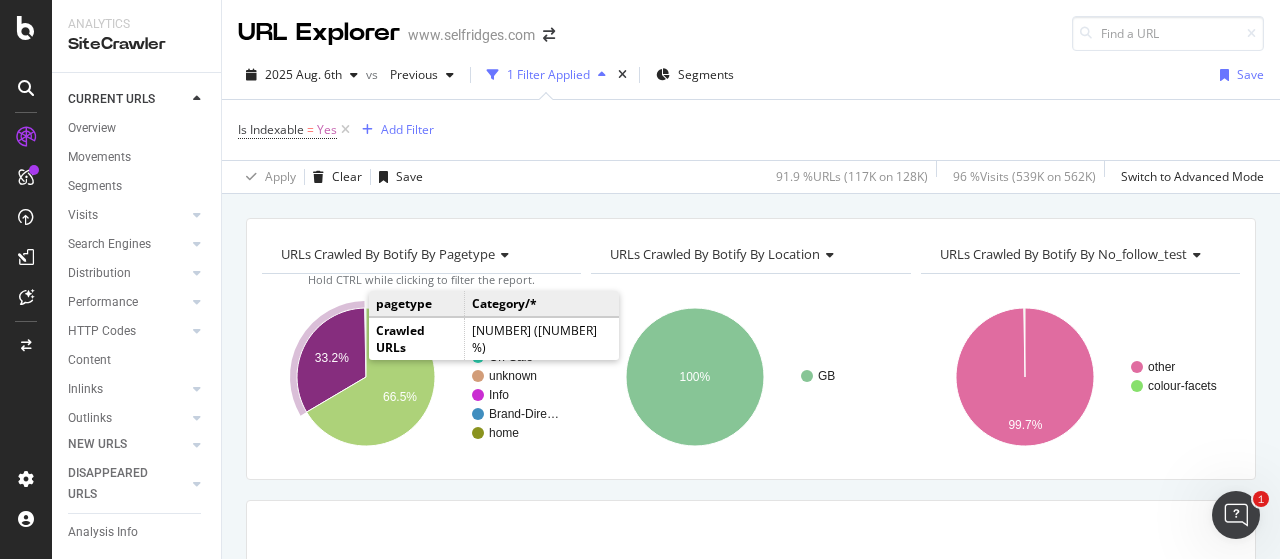 click 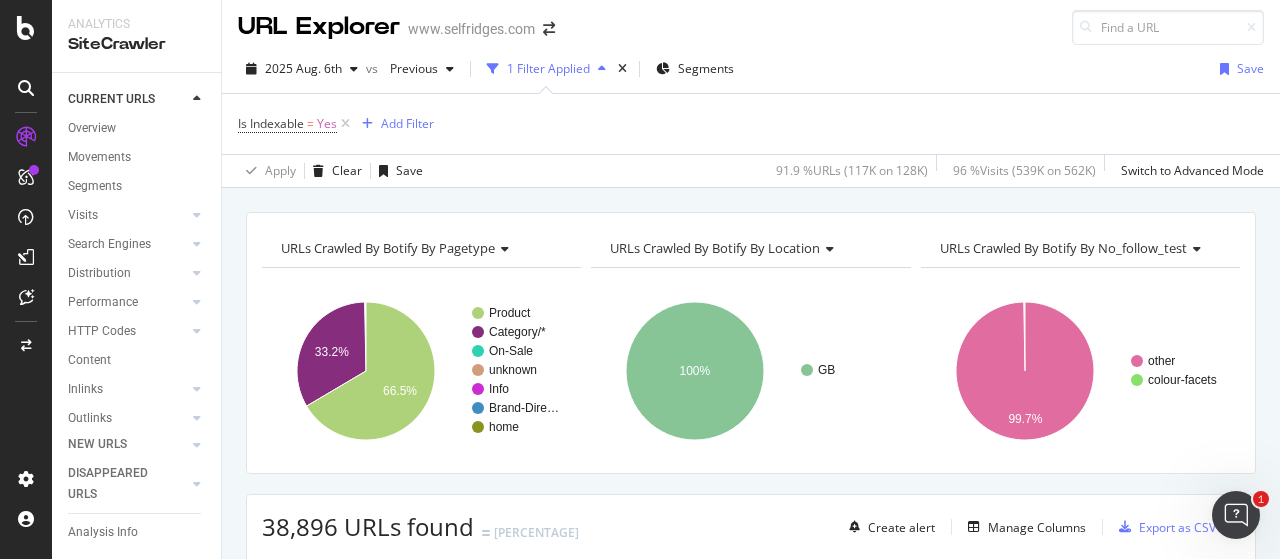 scroll, scrollTop: 0, scrollLeft: 0, axis: both 